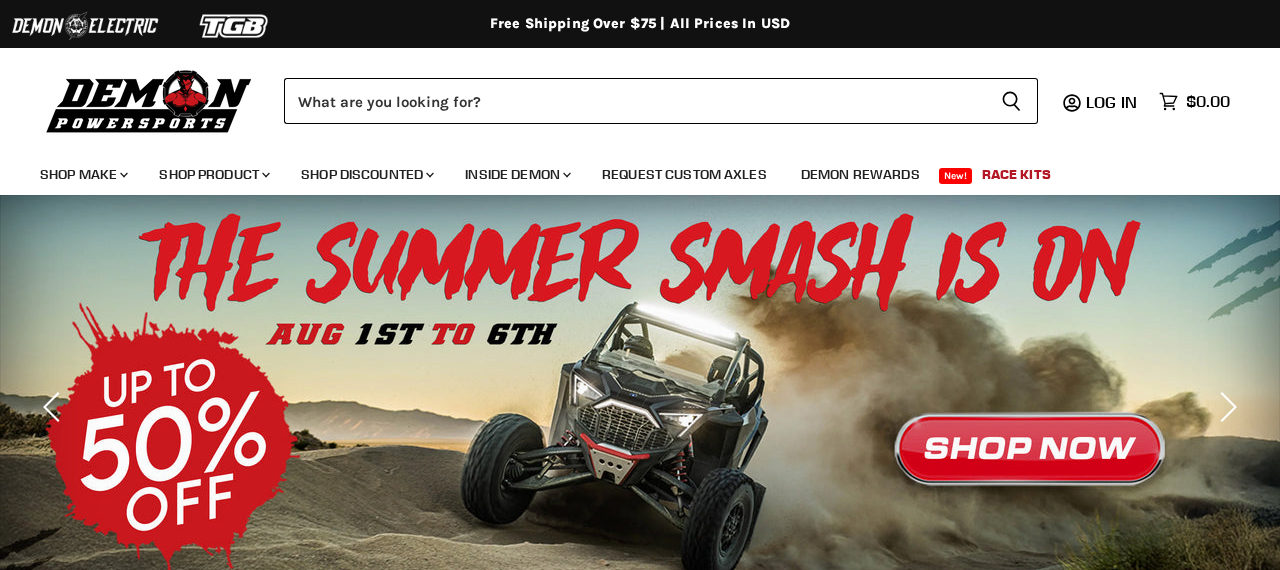 scroll, scrollTop: 0, scrollLeft: 0, axis: both 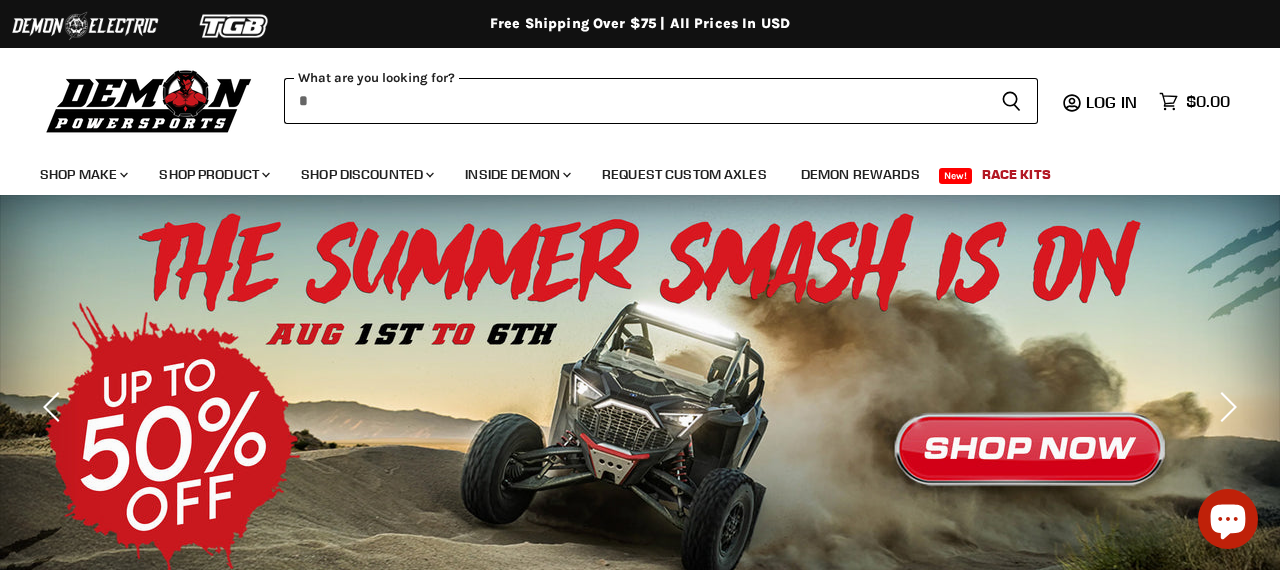 click at bounding box center (634, 101) 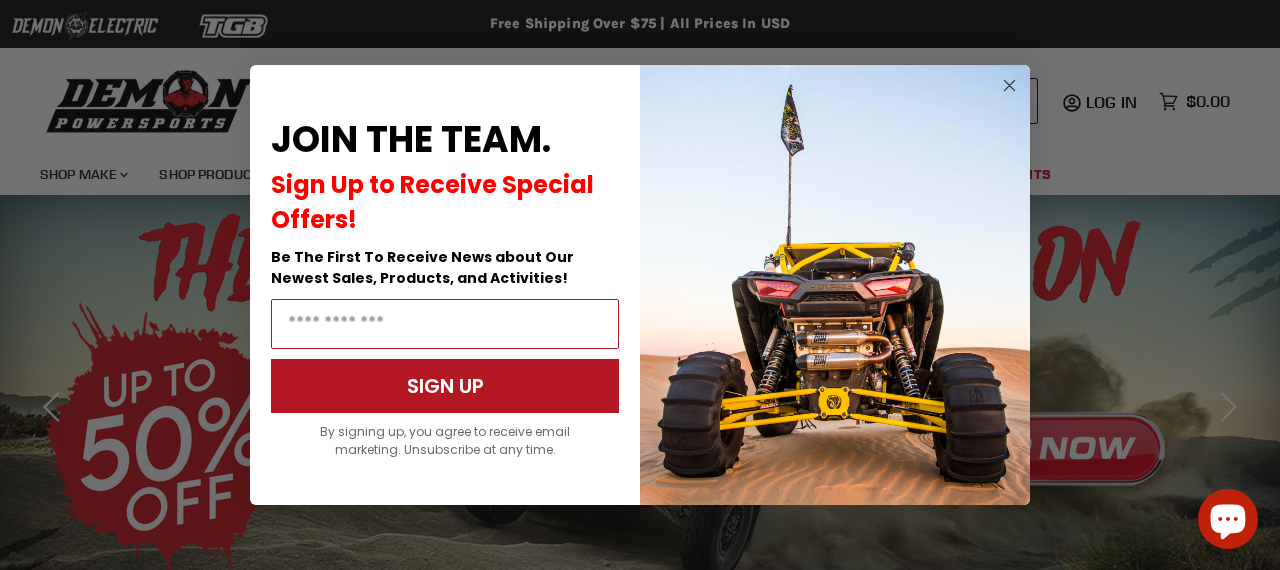 click 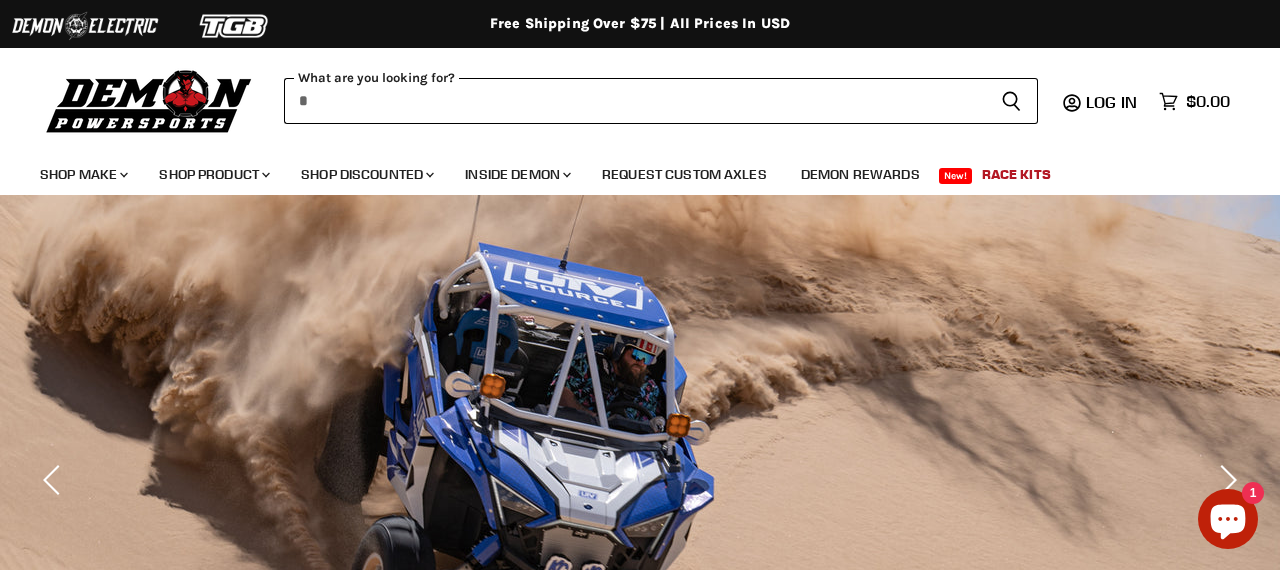click at bounding box center (634, 101) 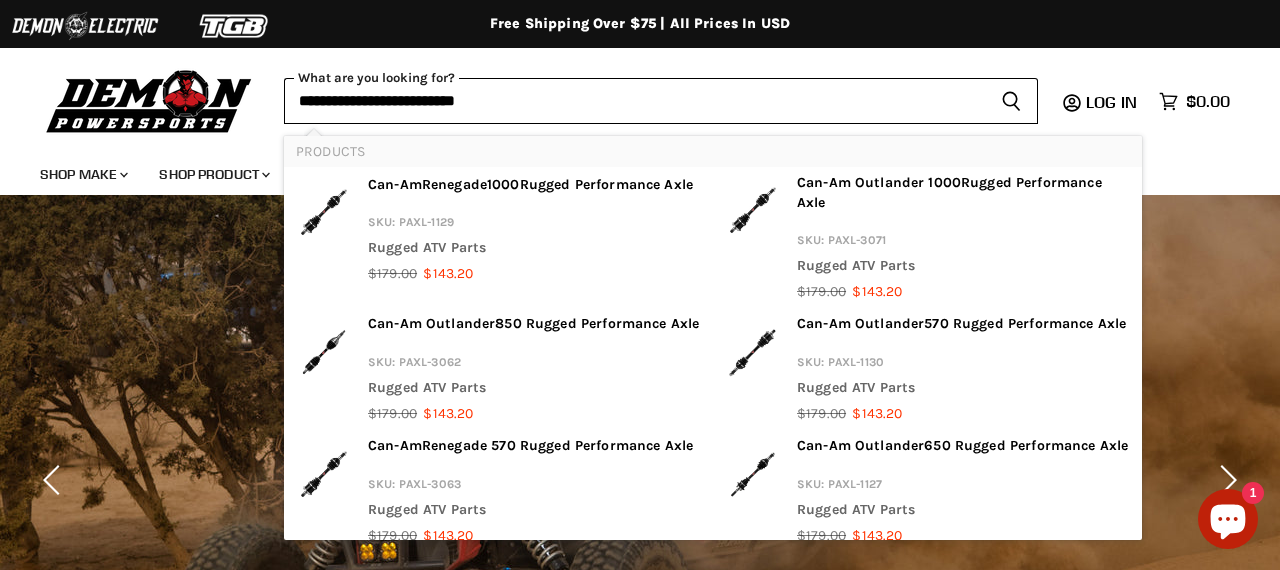 type on "**********" 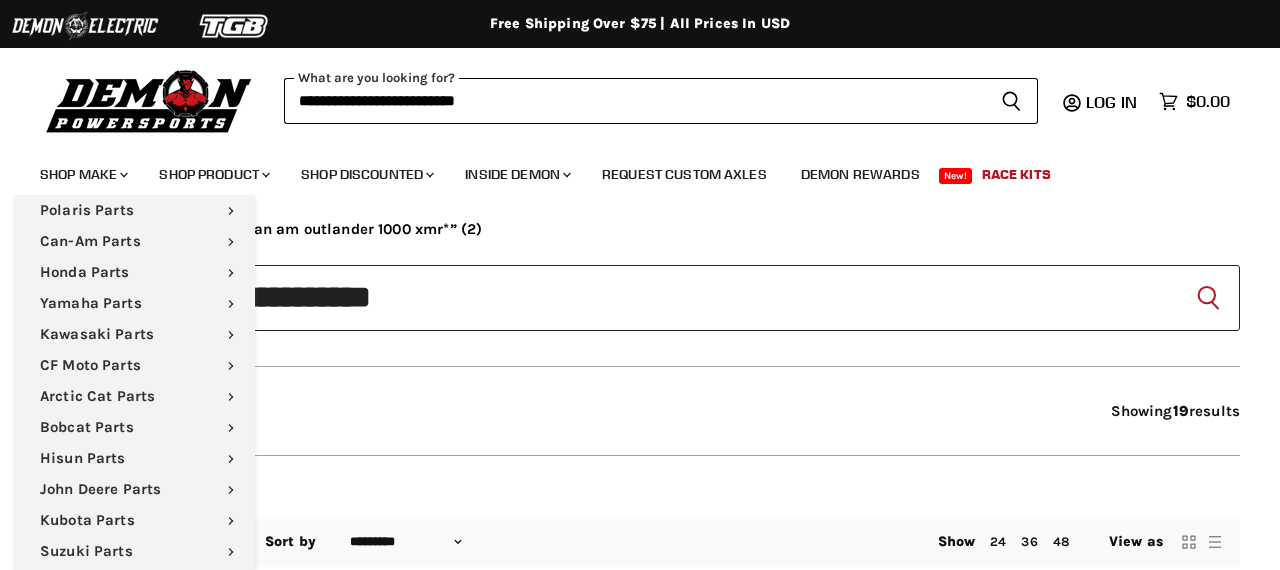 scroll, scrollTop: 0, scrollLeft: 0, axis: both 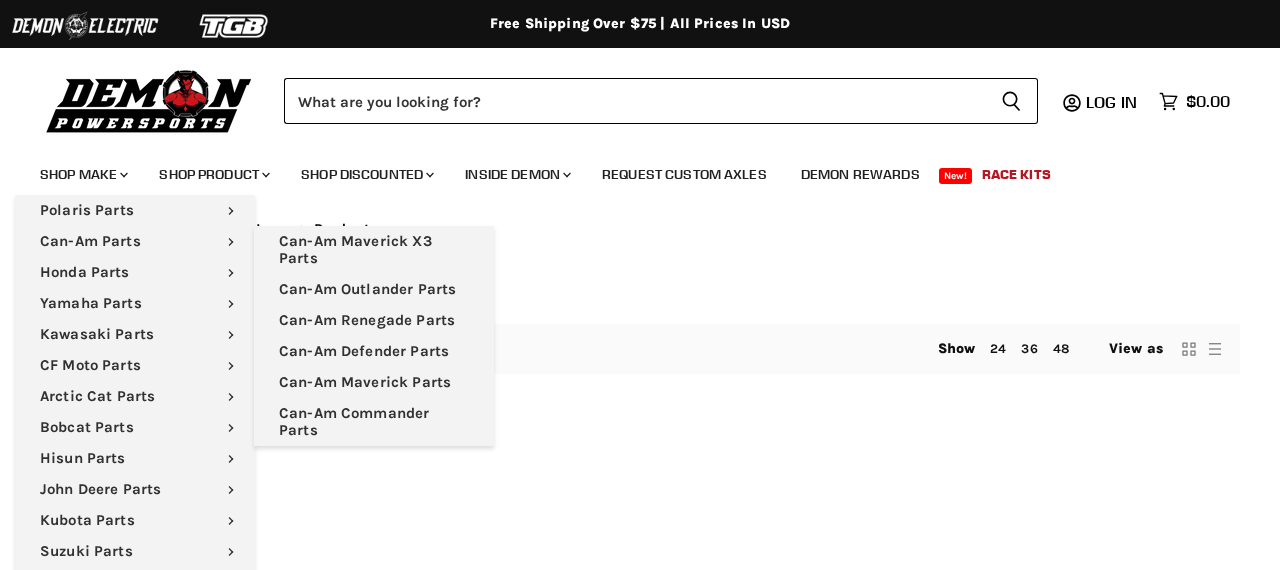 select on "**********" 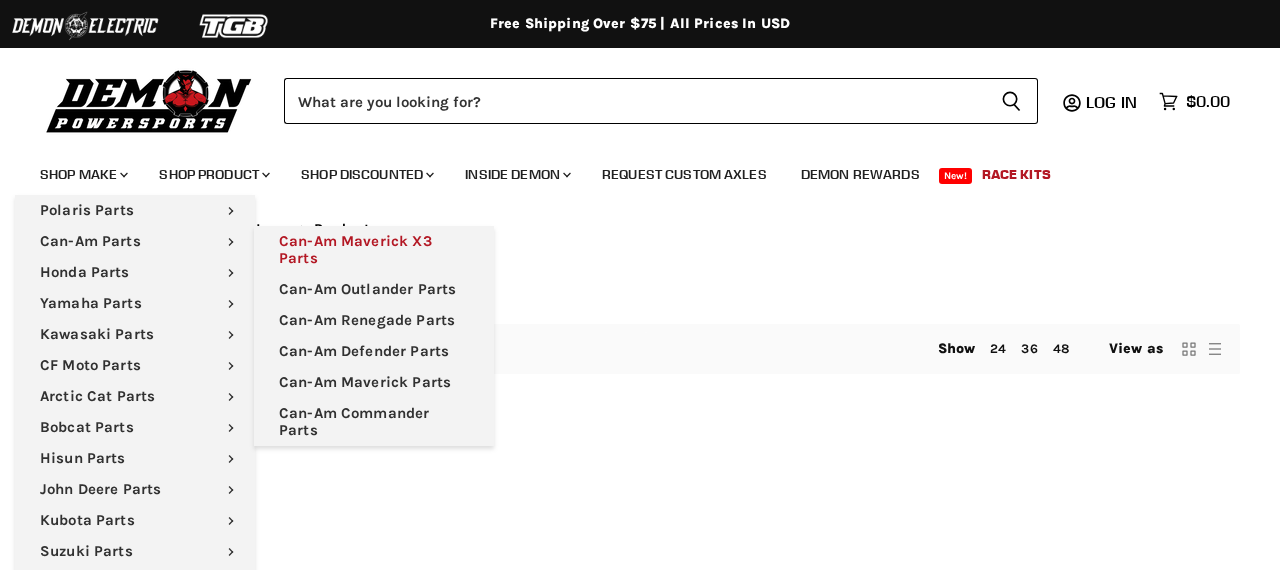 scroll, scrollTop: 0, scrollLeft: 0, axis: both 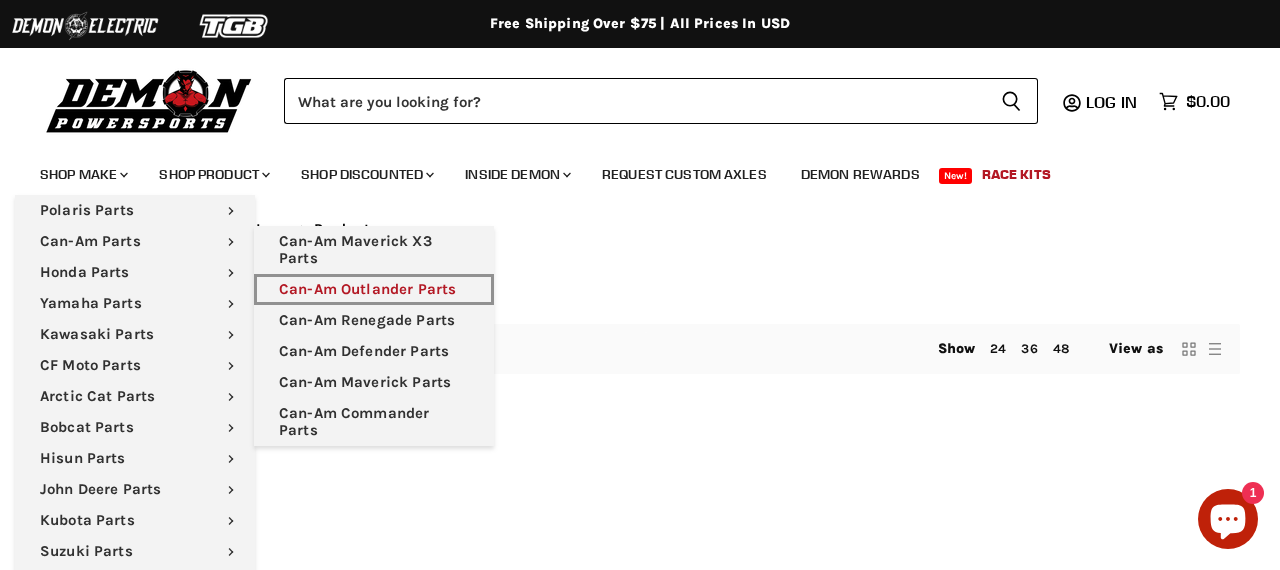 click on "Can-Am Outlander Parts" at bounding box center [374, 289] 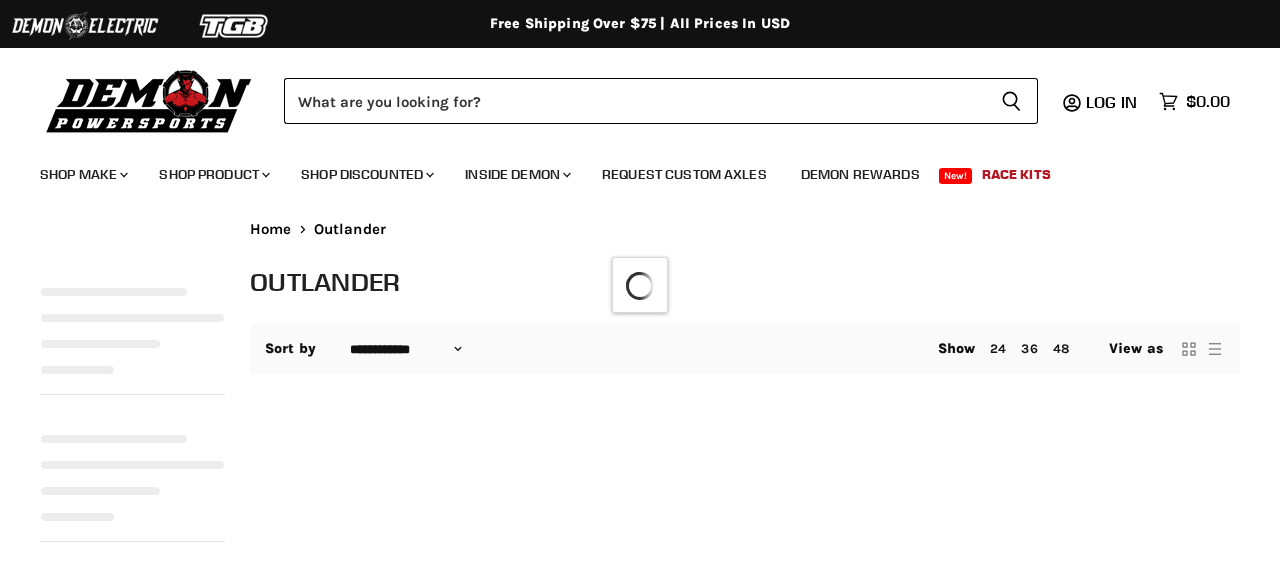 scroll, scrollTop: 0, scrollLeft: 0, axis: both 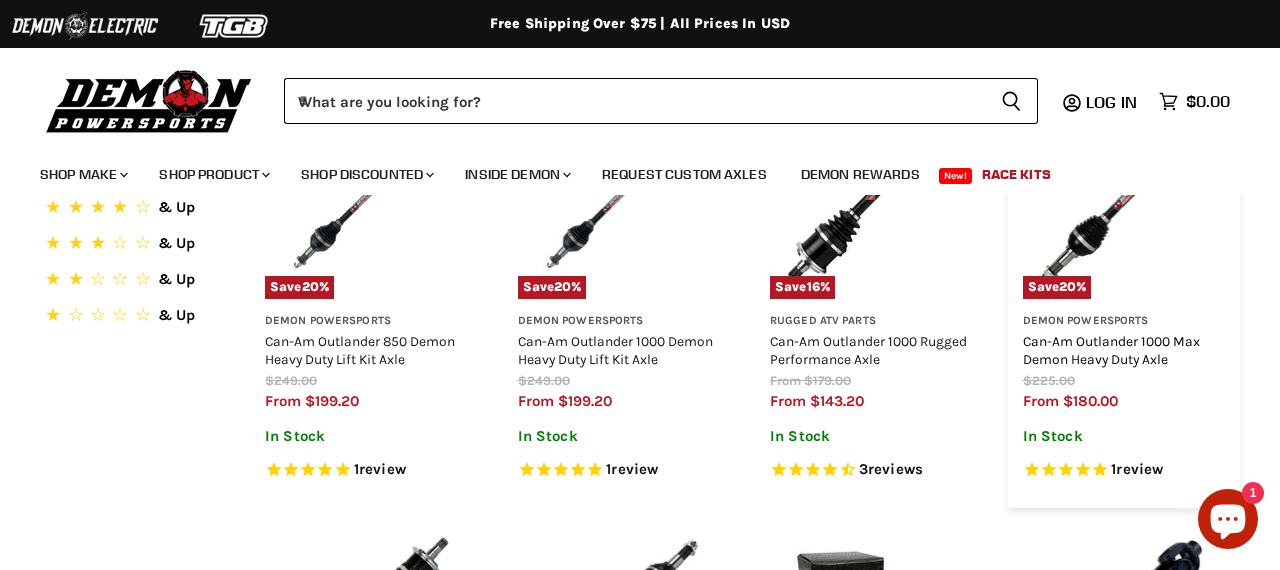 click on "Can-Am Outlander 1000 Max Demon Heavy Duty Axle" at bounding box center (1111, 350) 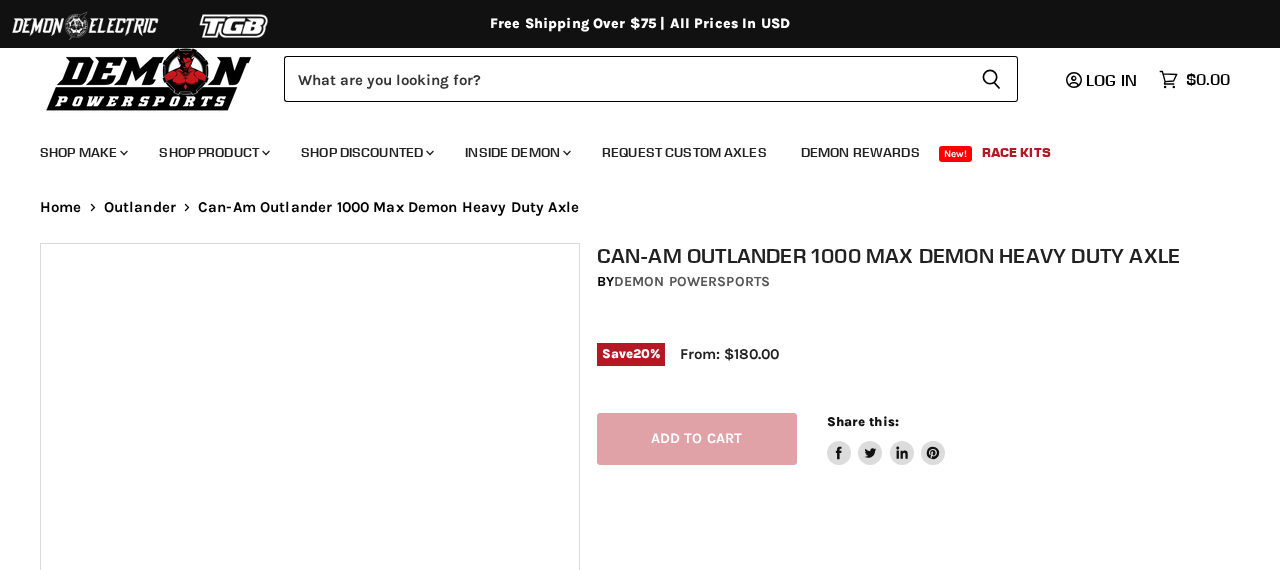 select on "******" 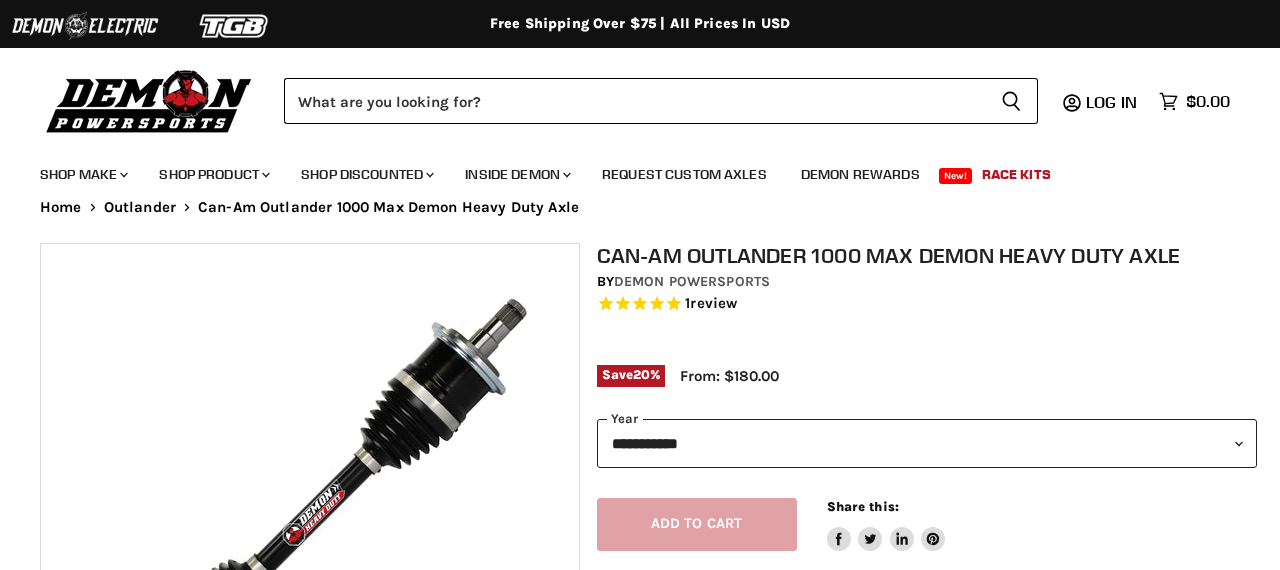 scroll, scrollTop: 73, scrollLeft: 0, axis: vertical 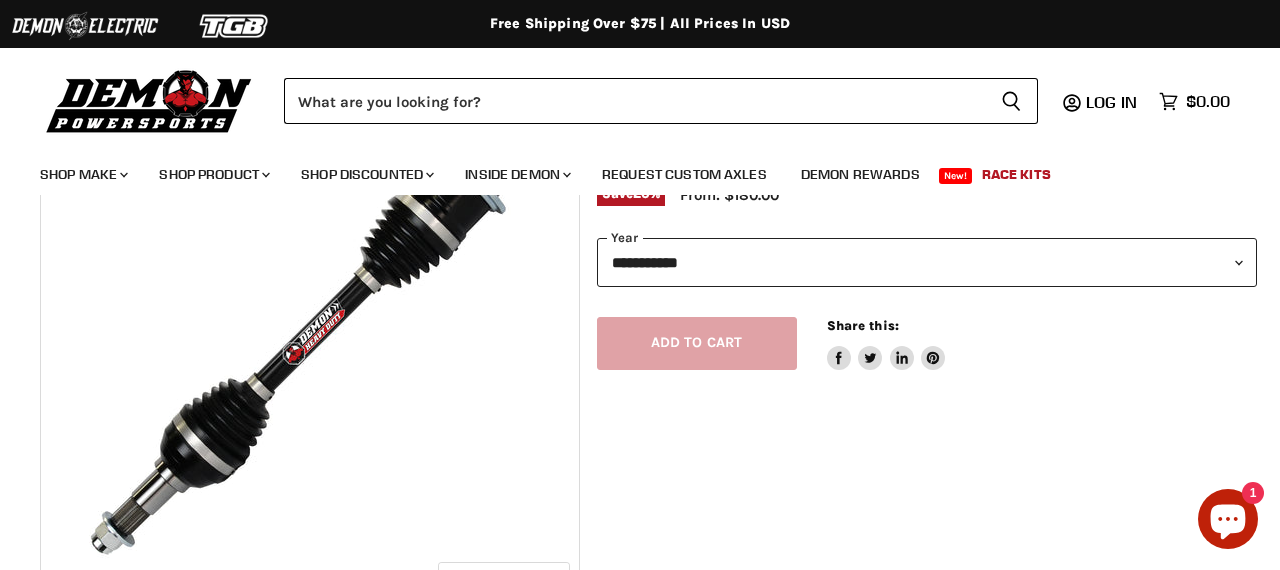 select on "******" 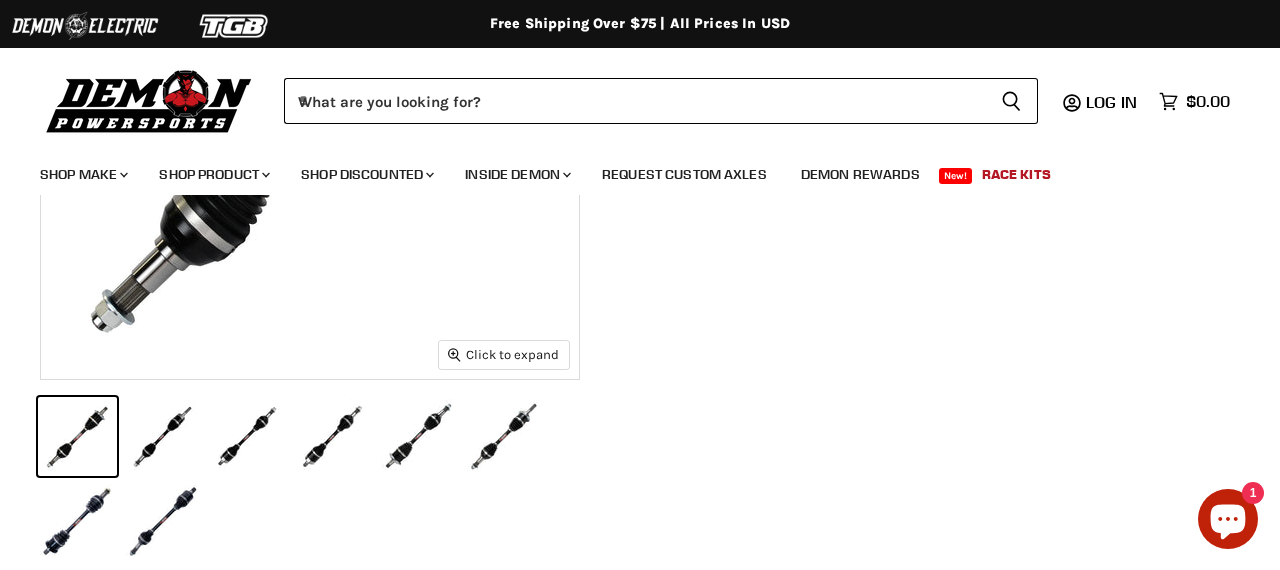 scroll, scrollTop: 536, scrollLeft: 0, axis: vertical 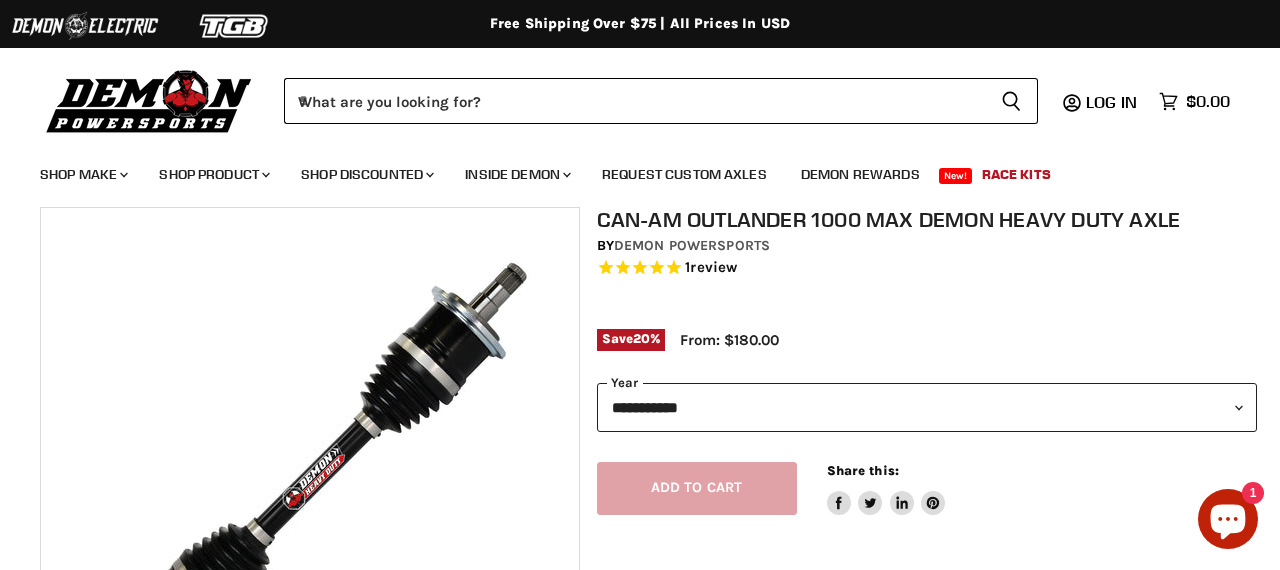 click on "**********" at bounding box center (927, 407) 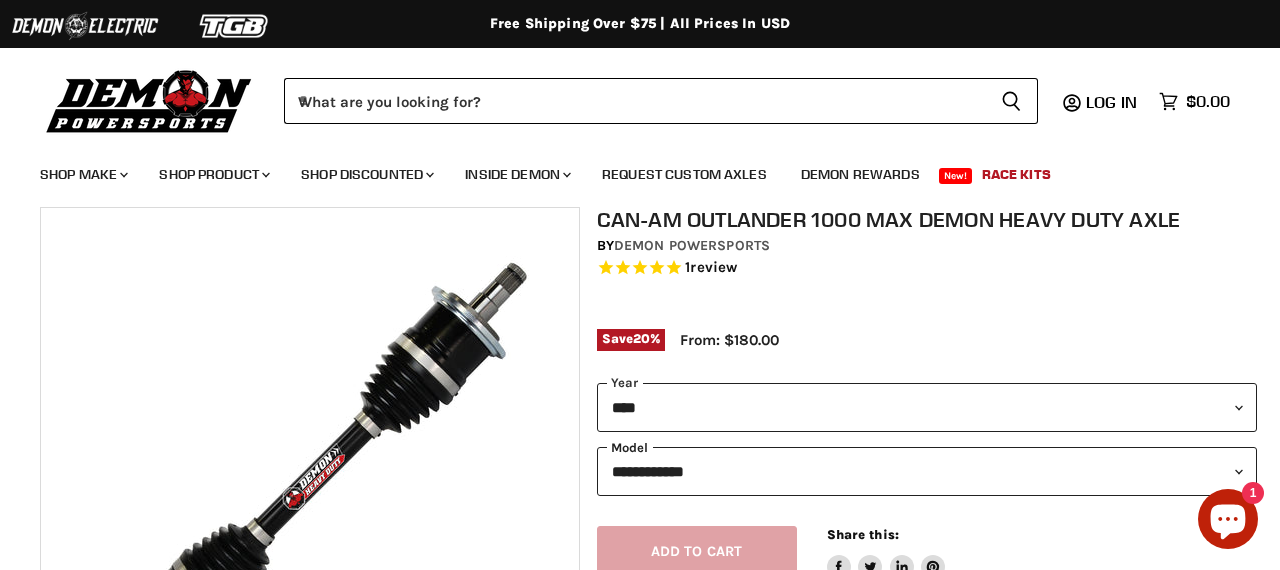 click on "**********" at bounding box center [927, 471] 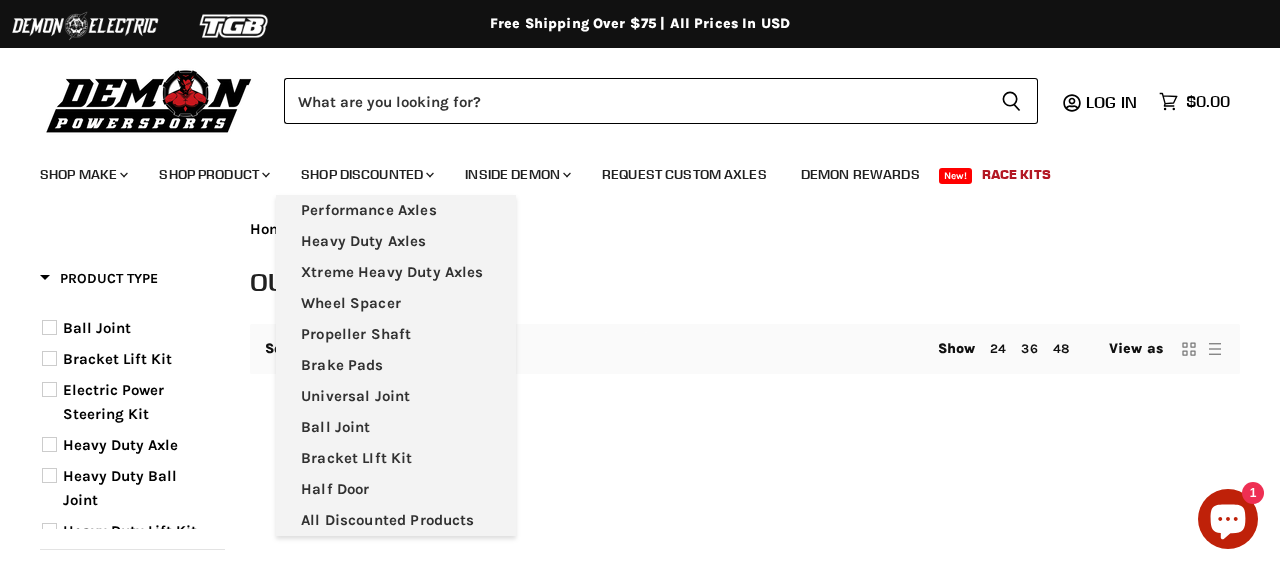 select on "**********" 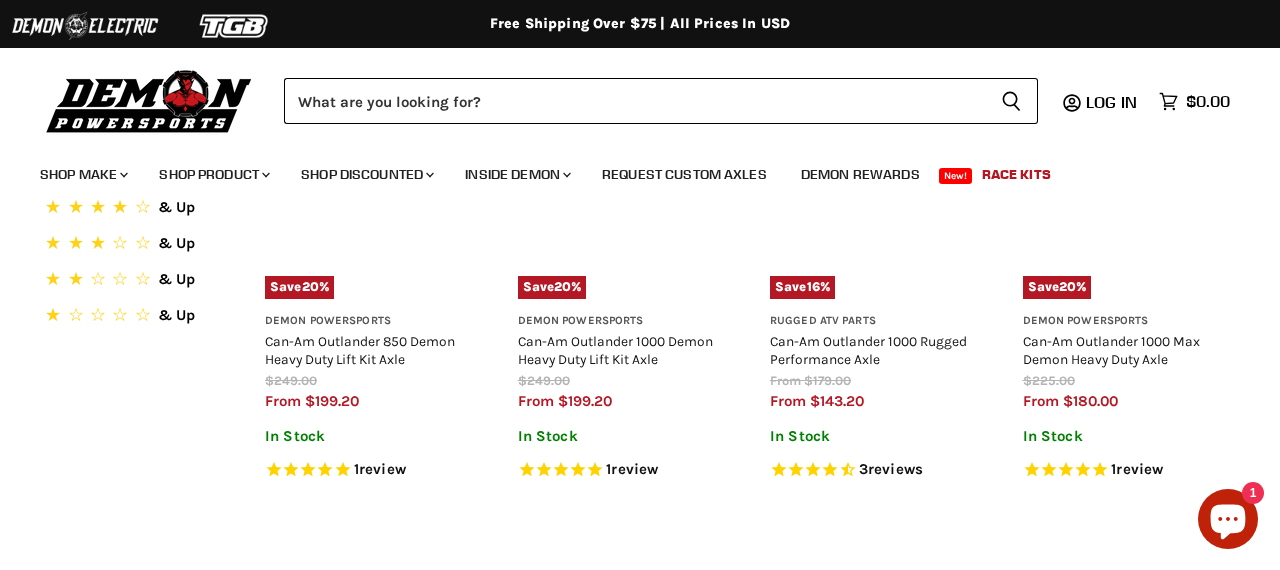 scroll, scrollTop: 1160, scrollLeft: 0, axis: vertical 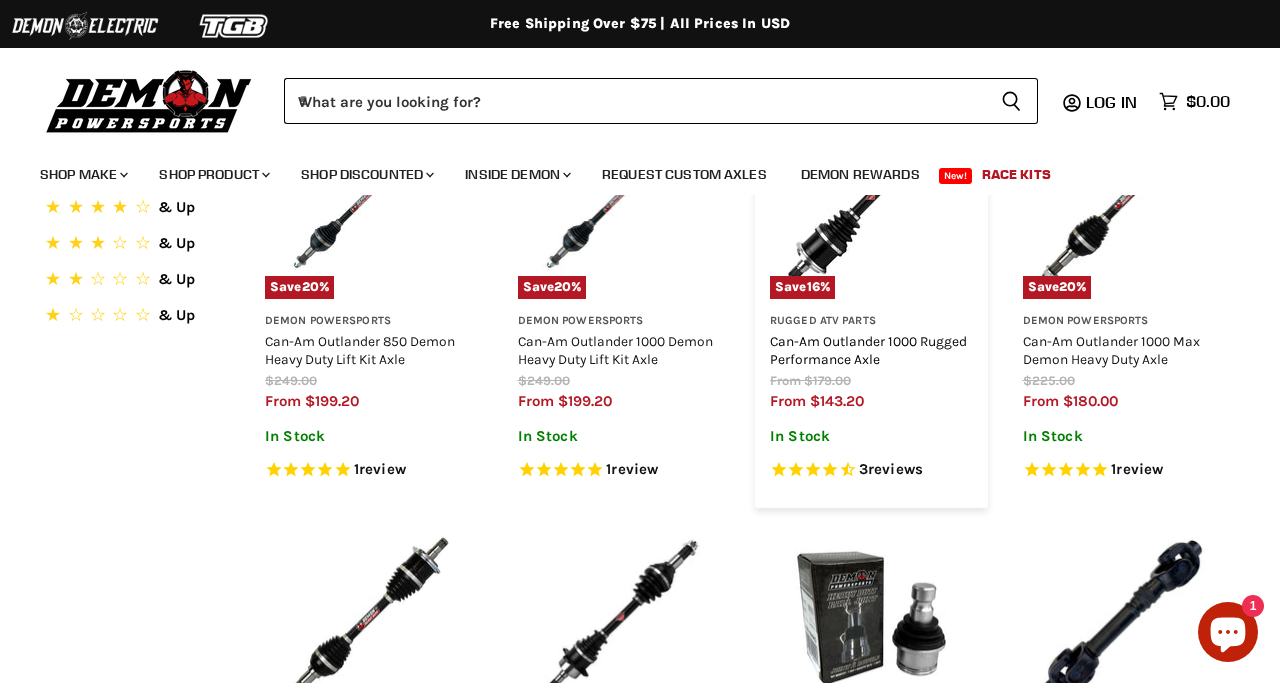 click on "Can-Am Outlander 1000 Rugged Performance Axle" at bounding box center [868, 350] 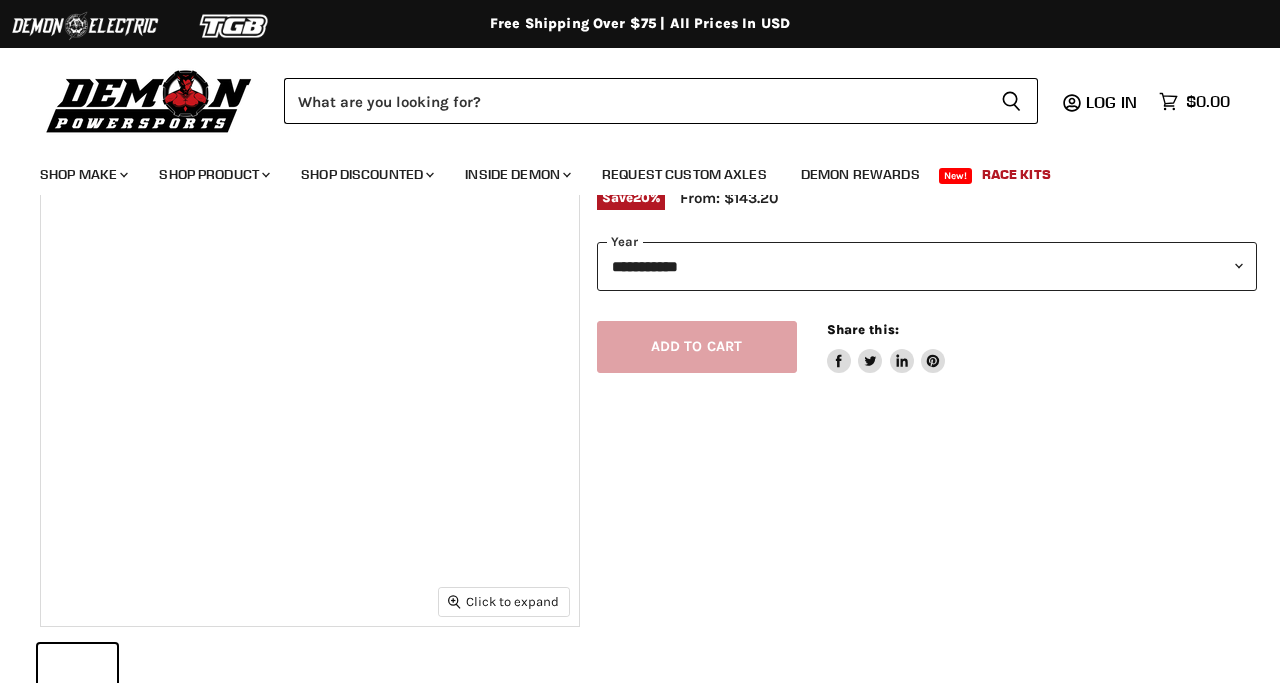 select on "******" 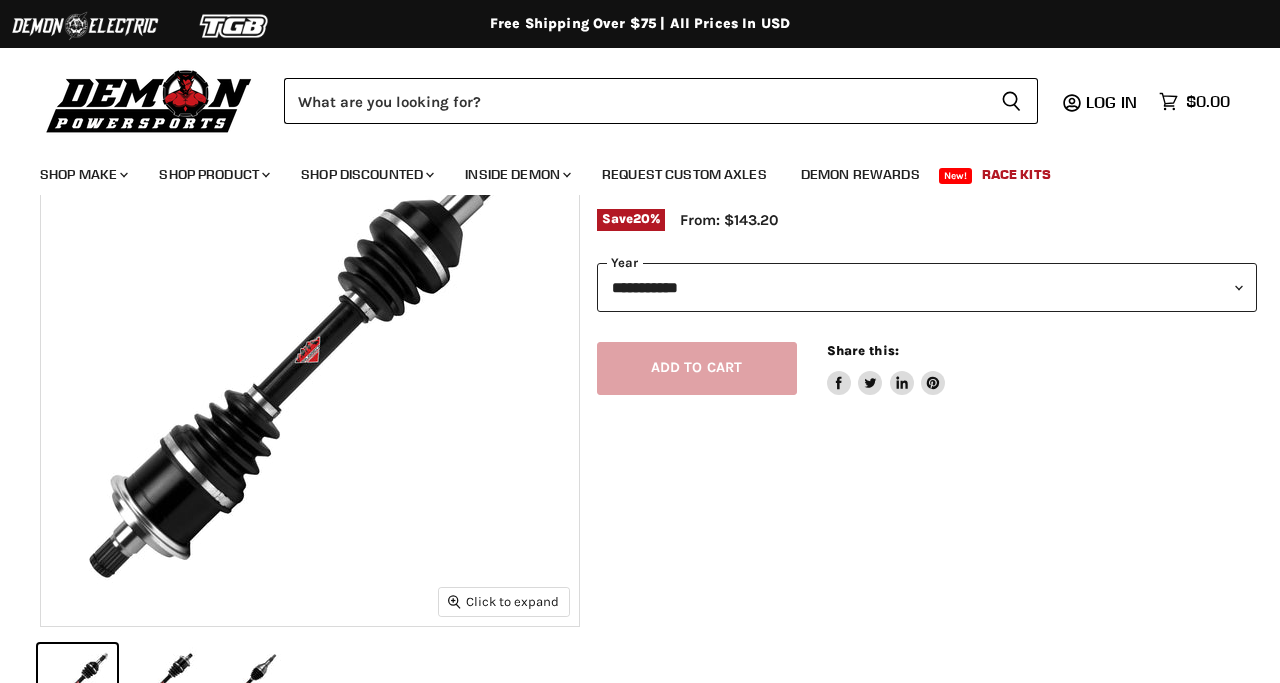 click on "**********" at bounding box center [927, 287] 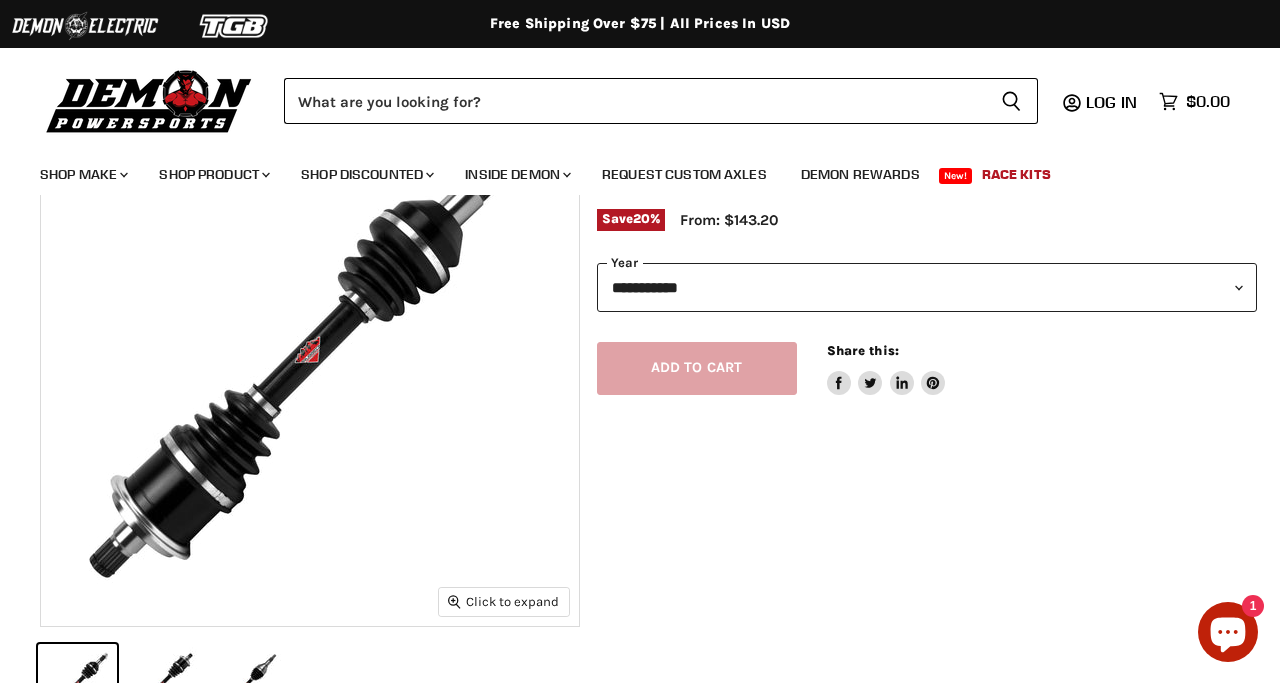 scroll, scrollTop: 178, scrollLeft: 0, axis: vertical 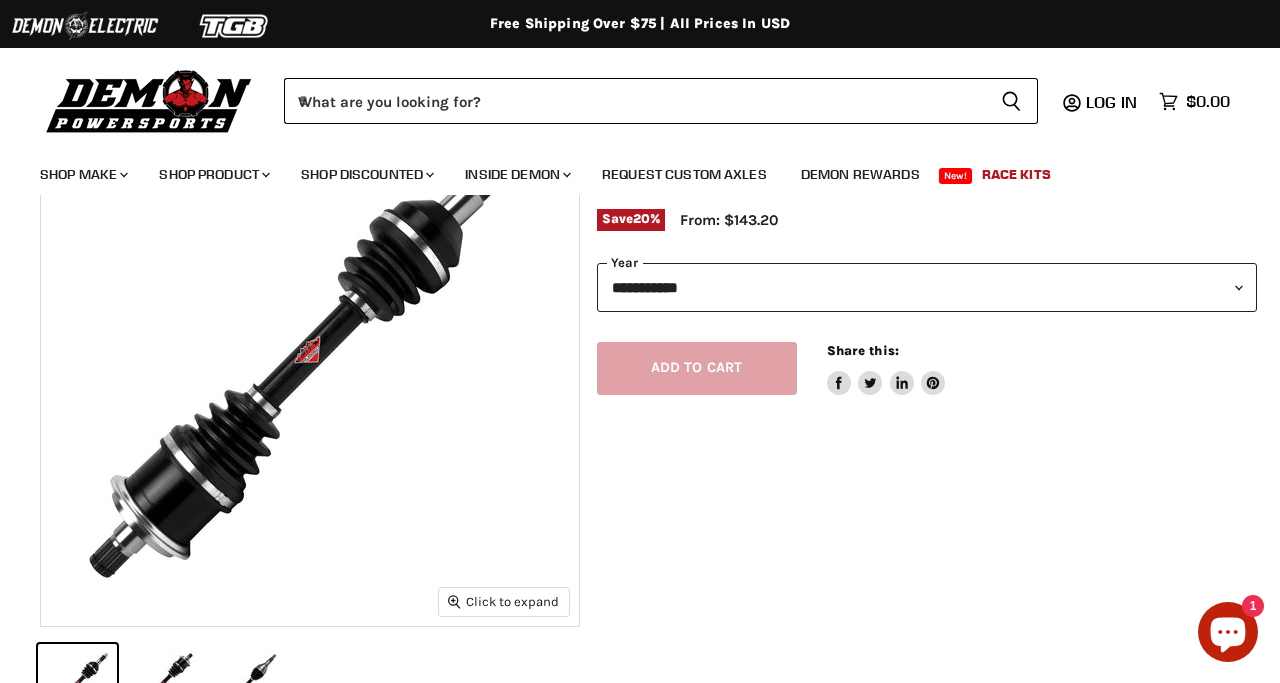 select on "****" 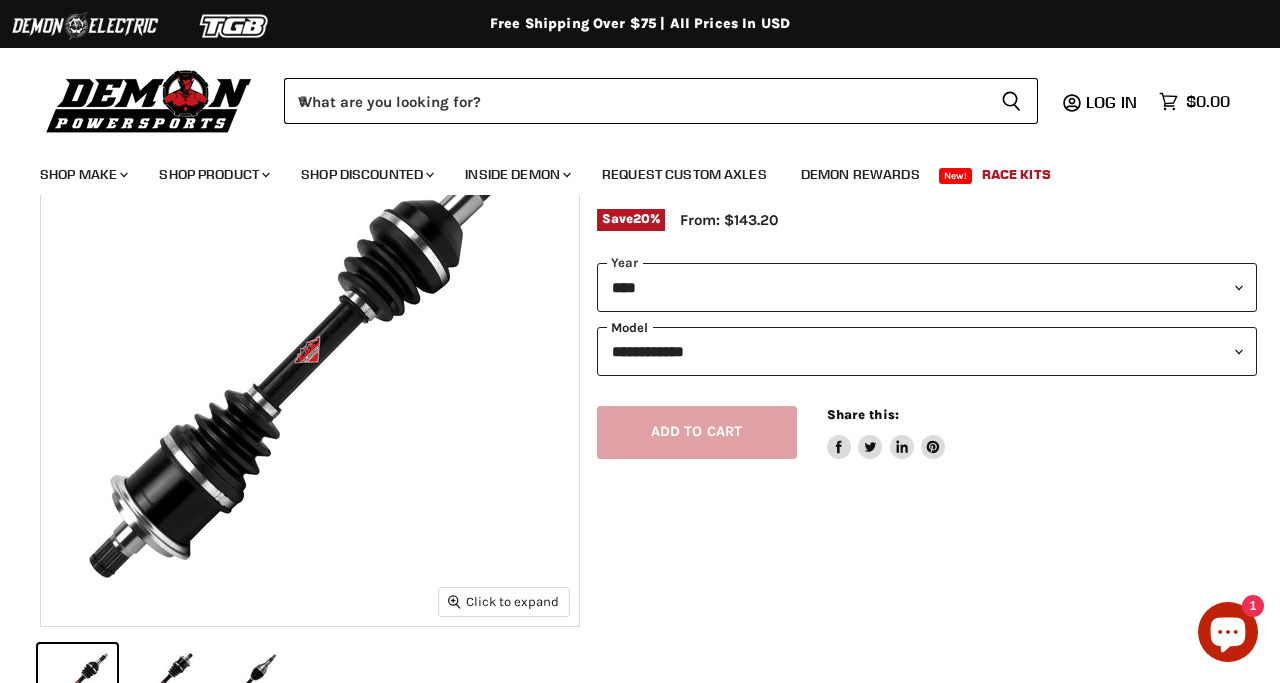 click on "**********" at bounding box center [927, 351] 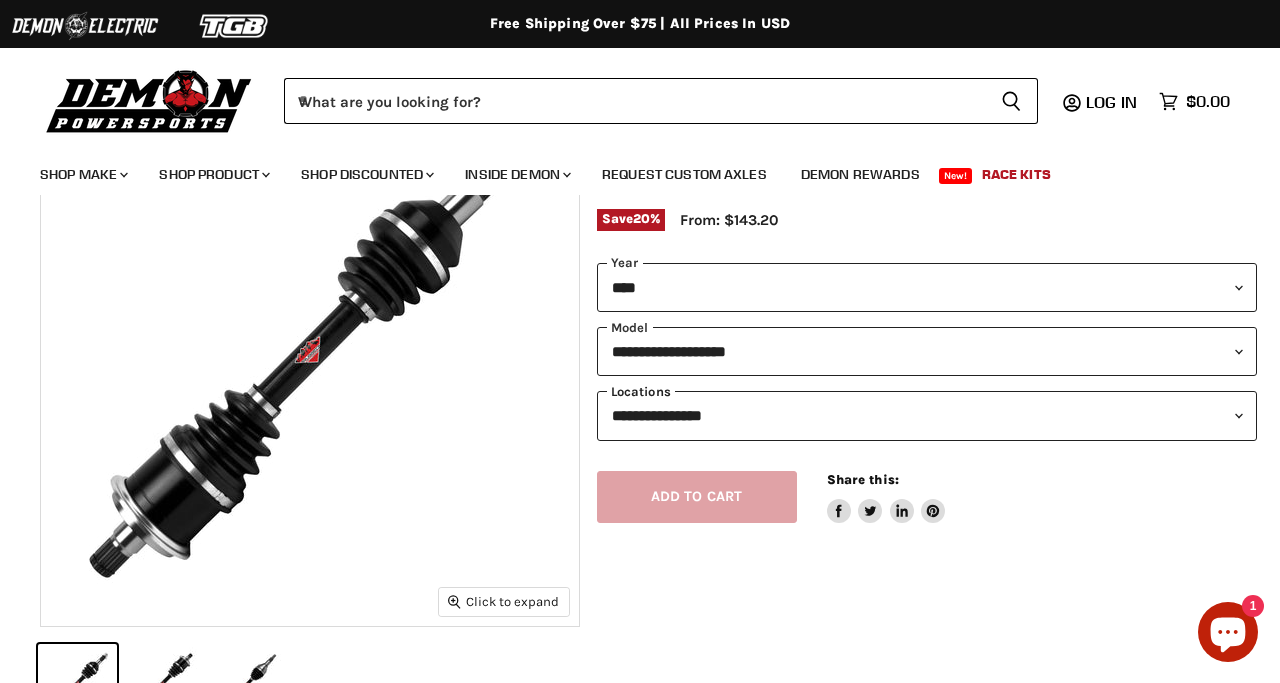 click on "**********" at bounding box center [927, 415] 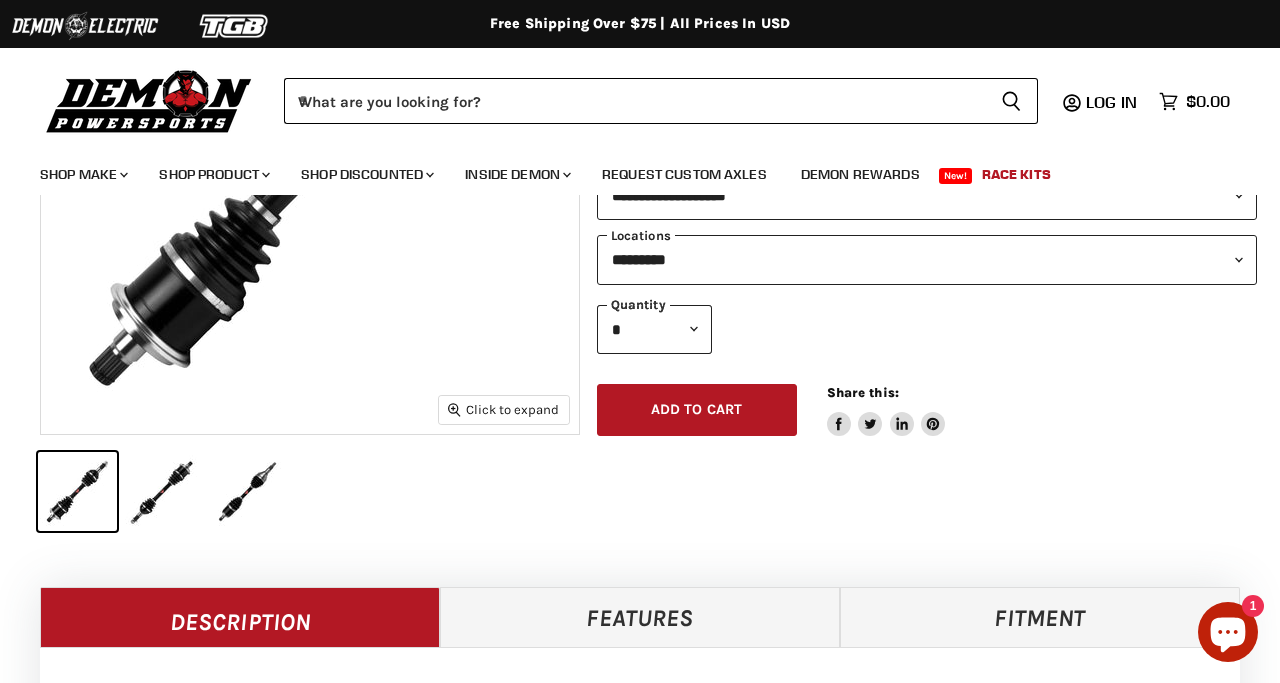 scroll, scrollTop: 267, scrollLeft: 0, axis: vertical 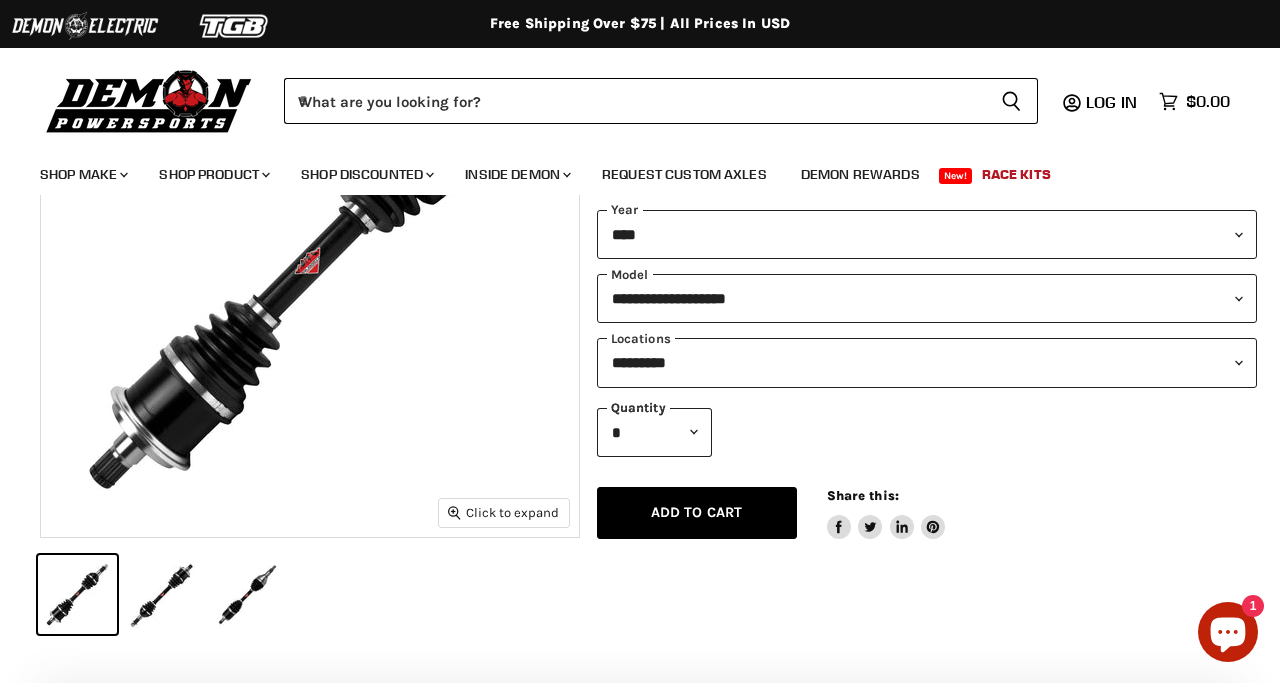click on "Add to cart" at bounding box center [697, 512] 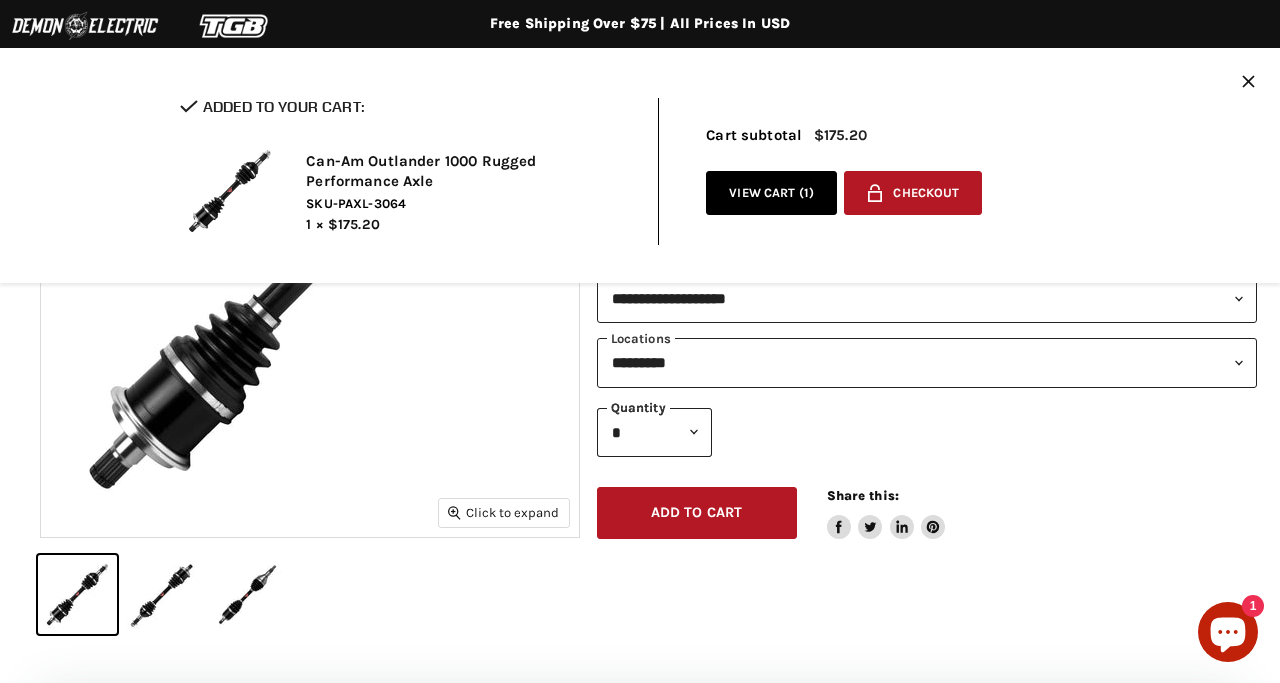 click on "**********" at bounding box center (927, 362) 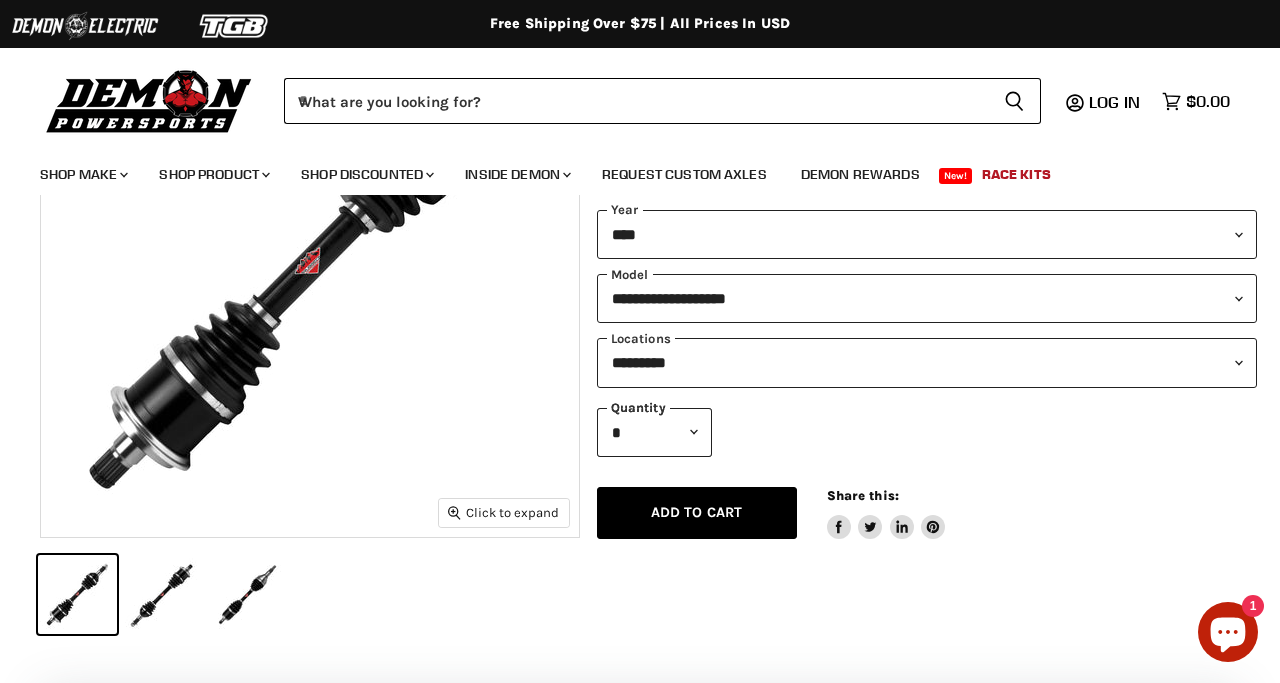 select on "**********" 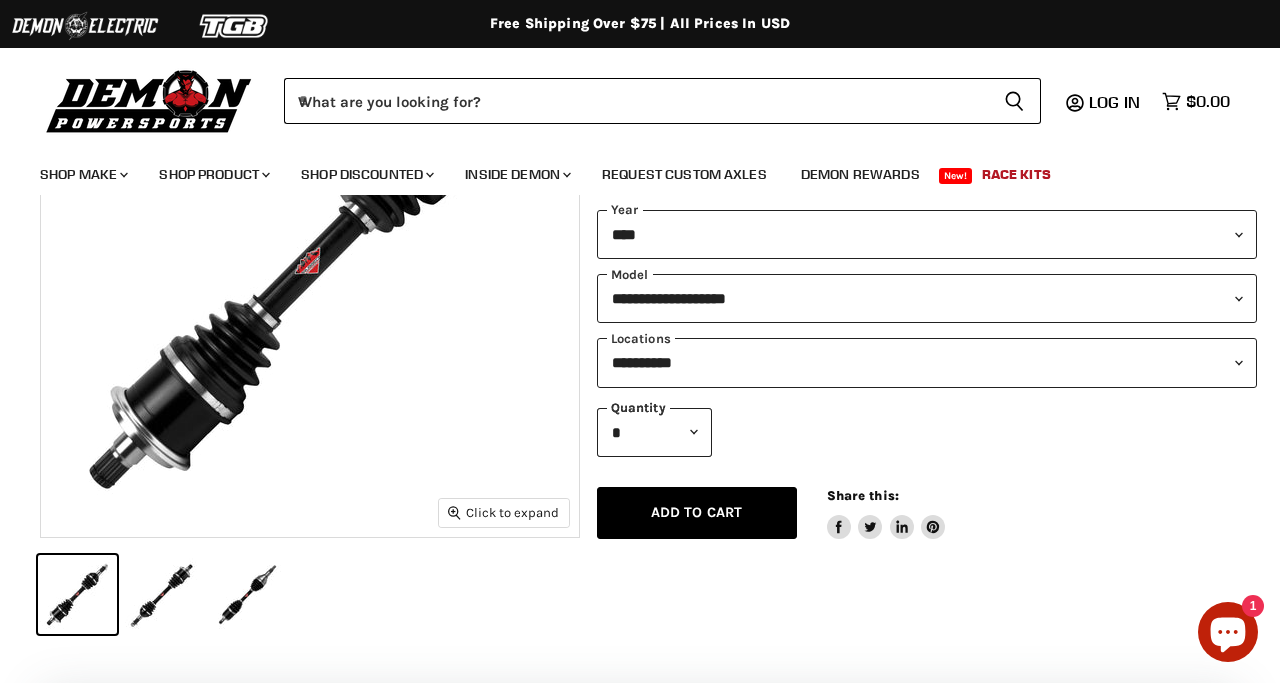 click on "Add to cart" at bounding box center (697, 512) 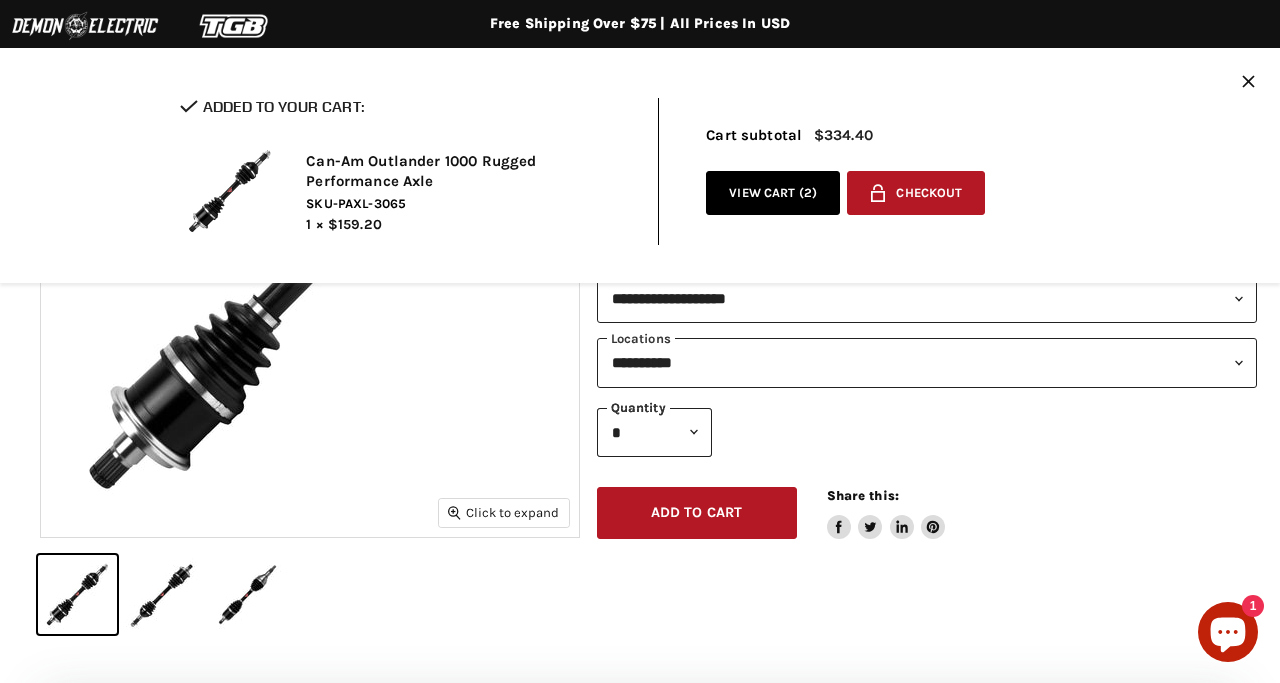 click on "Add to cart
Spinner icon
Share this:                       Share on Facebook                       Tweet on Twitter                       Share on LinkedIn                             Pin on Pinterest" at bounding box center (927, 498) 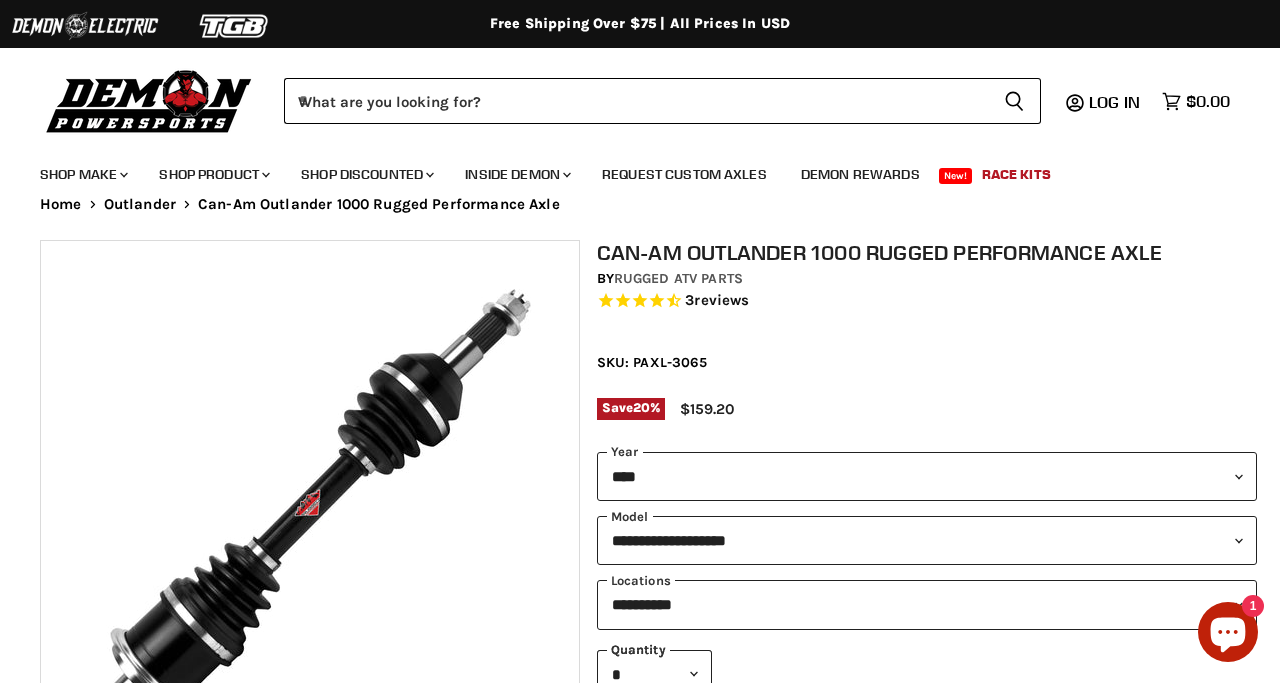 scroll, scrollTop: 0, scrollLeft: 0, axis: both 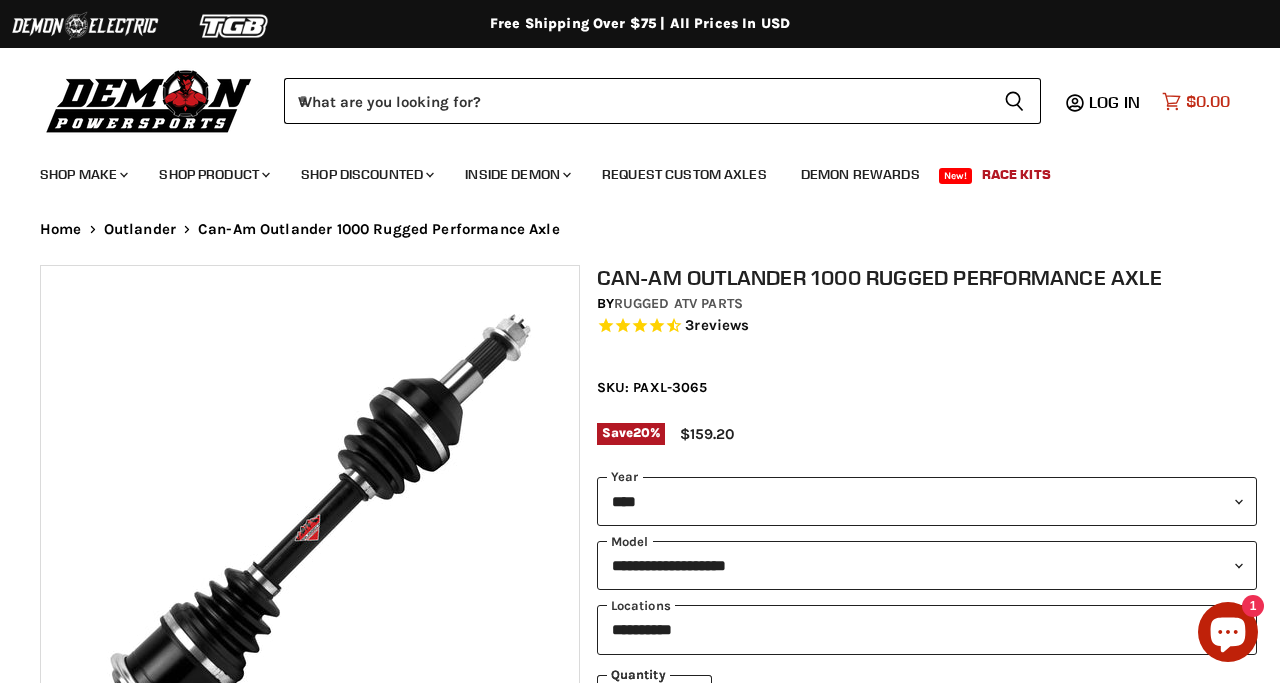 click on "Cart icon" 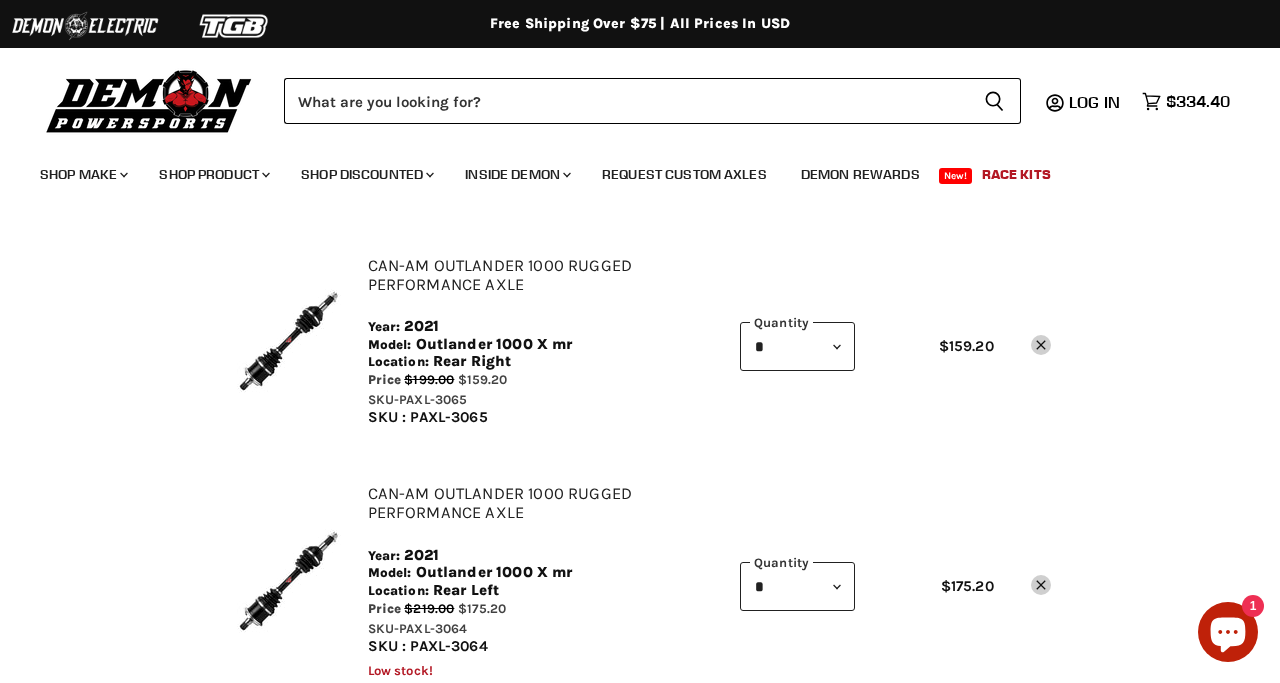 scroll, scrollTop: 143, scrollLeft: 0, axis: vertical 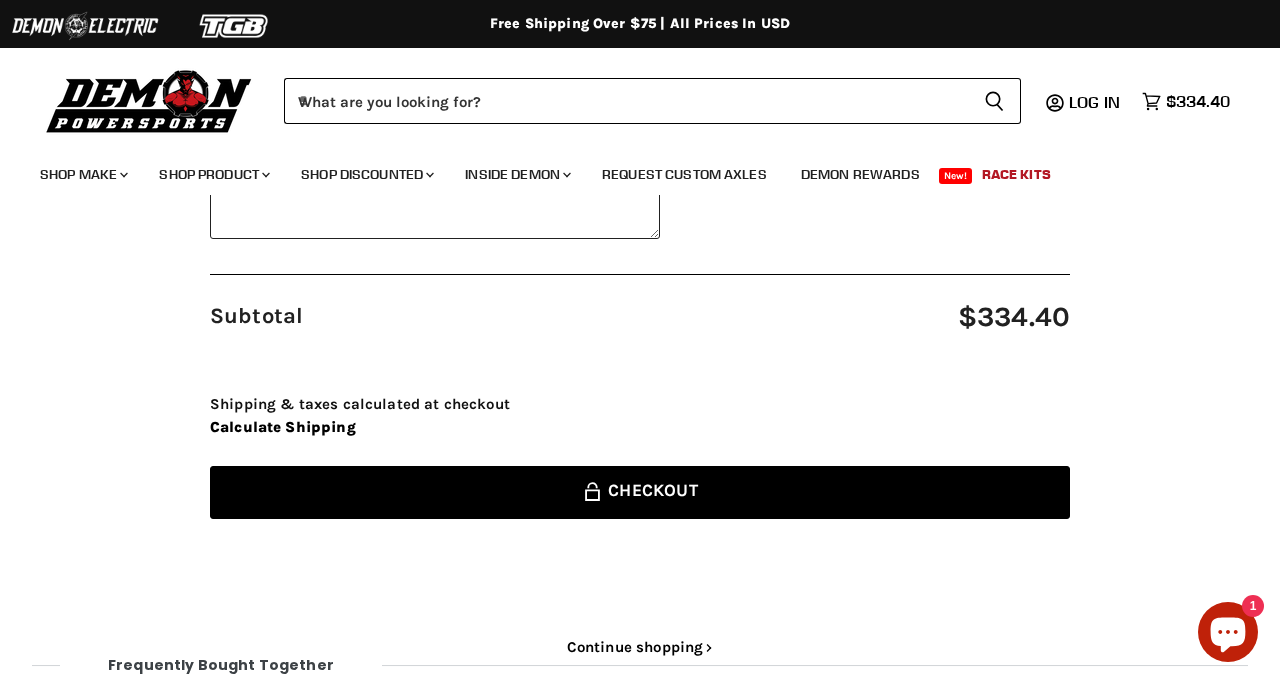 click on "Lock icon
Checkout" at bounding box center (640, 492) 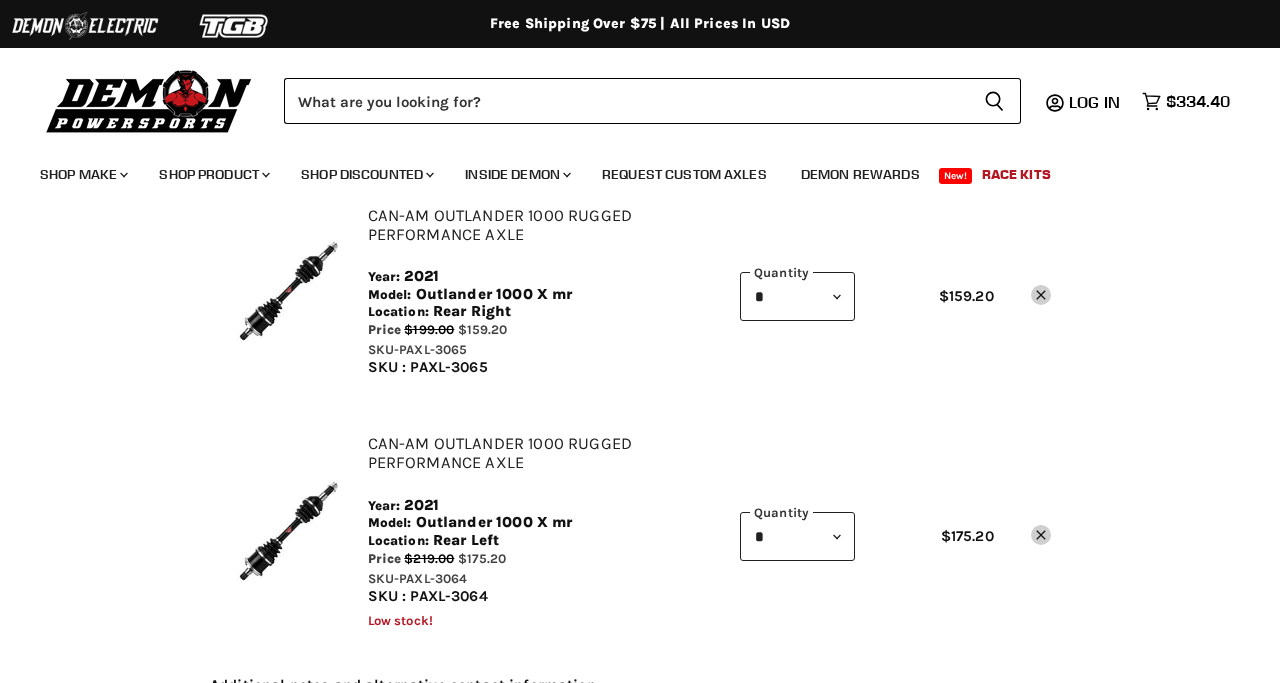 click on "Outlander 1000 X mr" at bounding box center [494, 294] 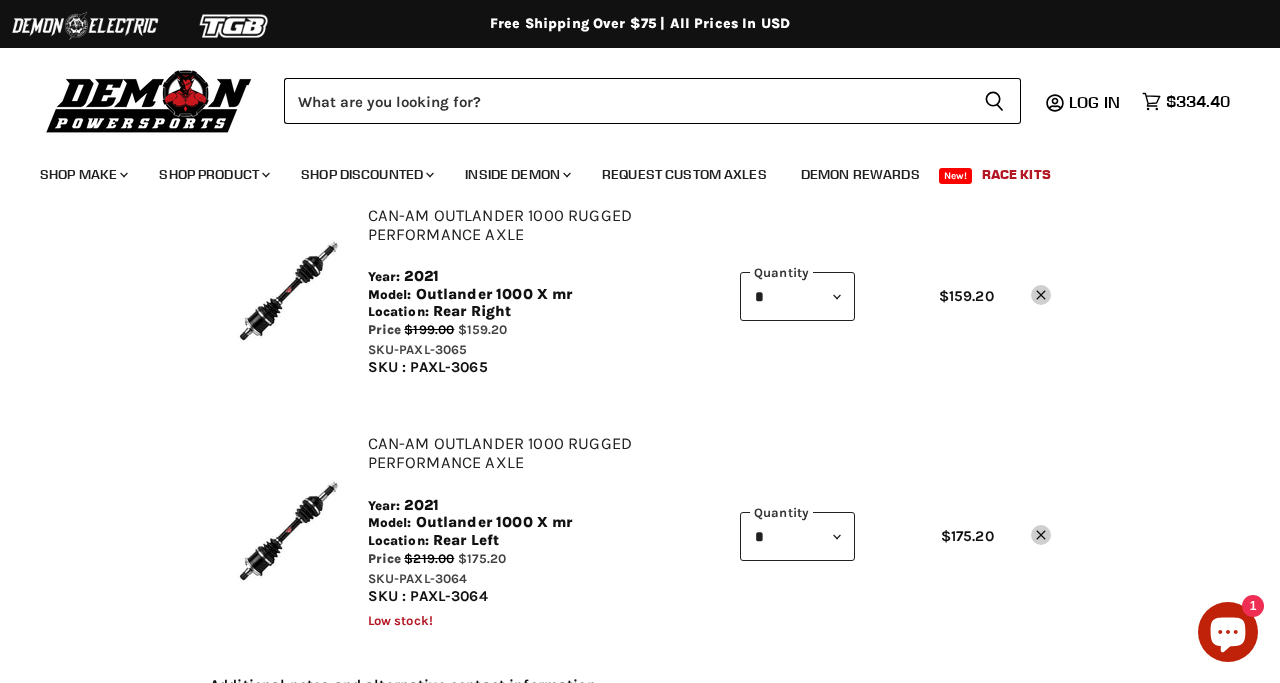scroll, scrollTop: 150, scrollLeft: 0, axis: vertical 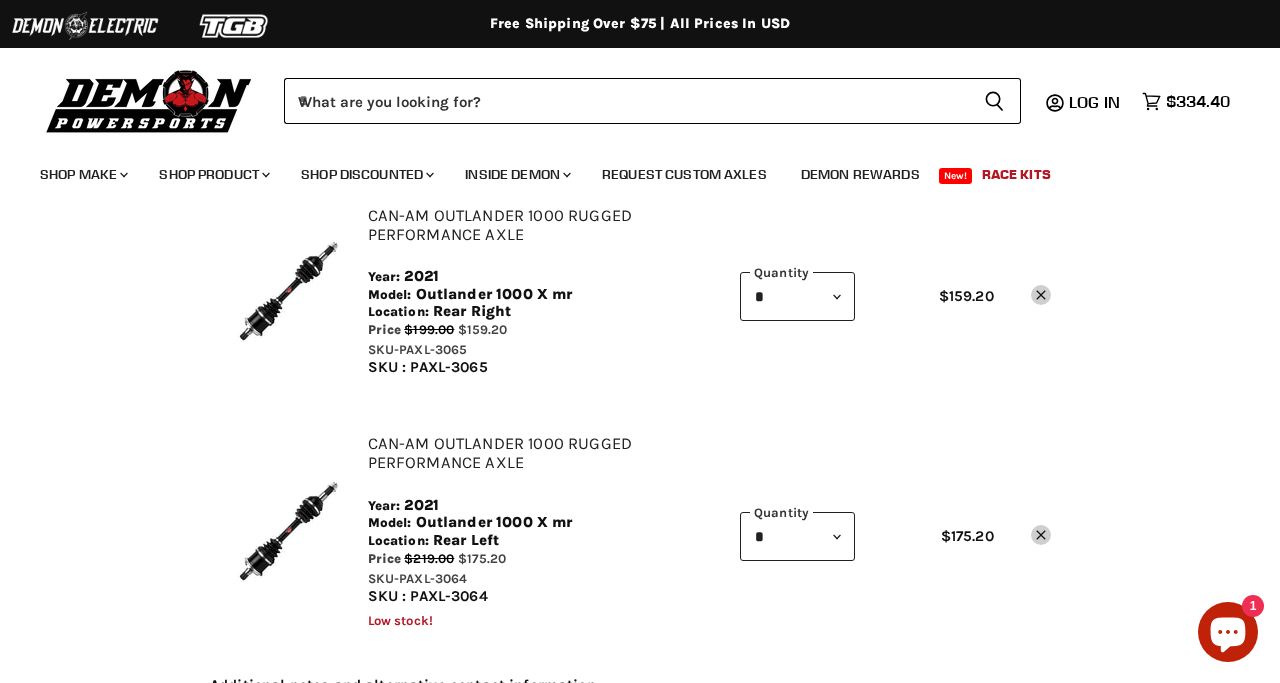 click on "Can-Am Outlander 1000 Rugged Performance Axle" at bounding box center (500, 225) 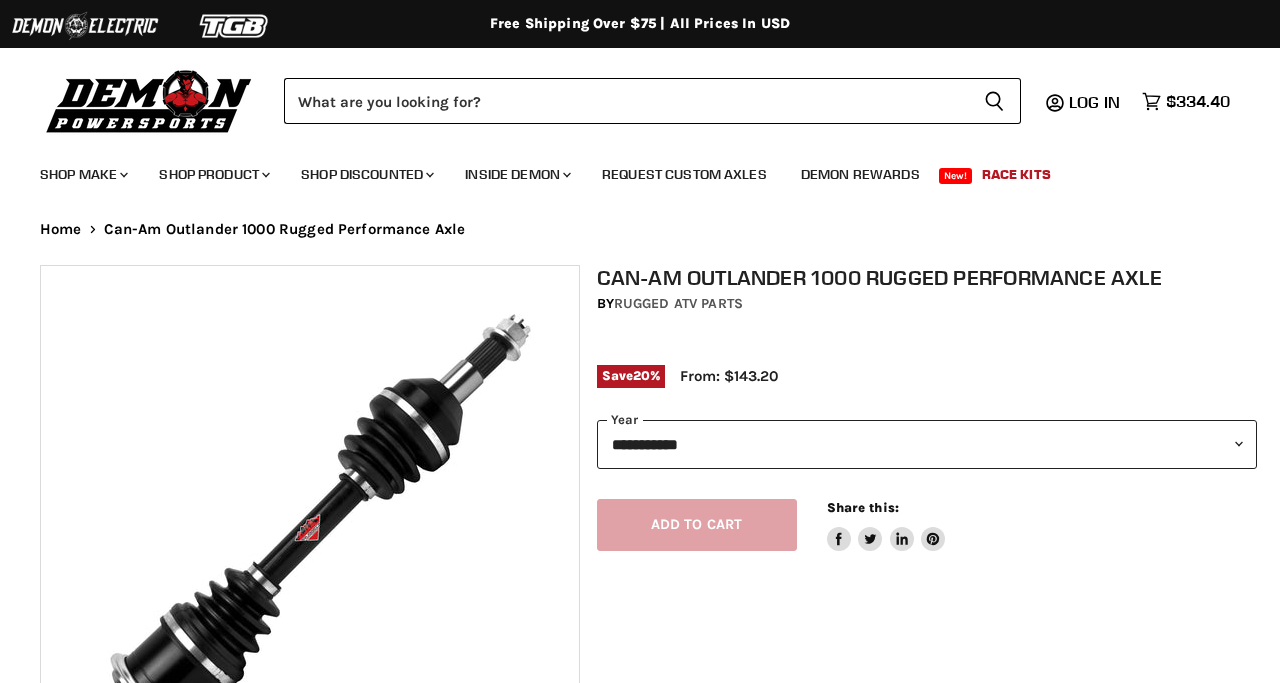 select on "******" 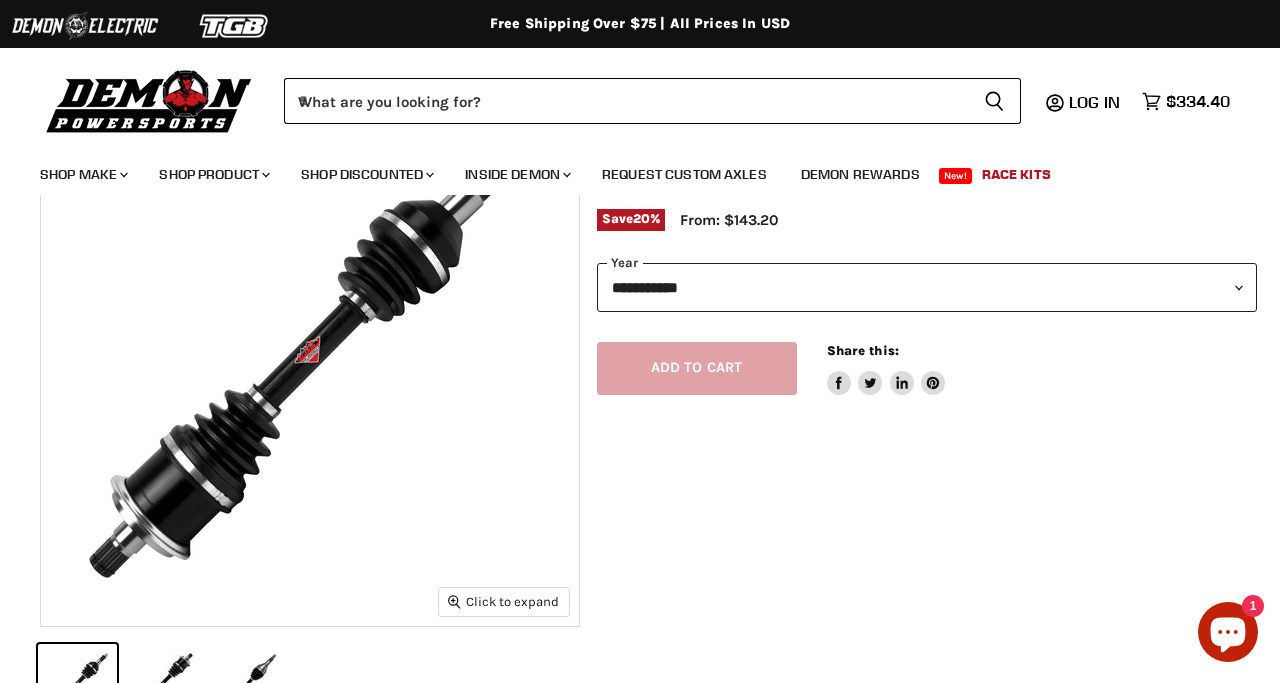 scroll, scrollTop: 75, scrollLeft: 0, axis: vertical 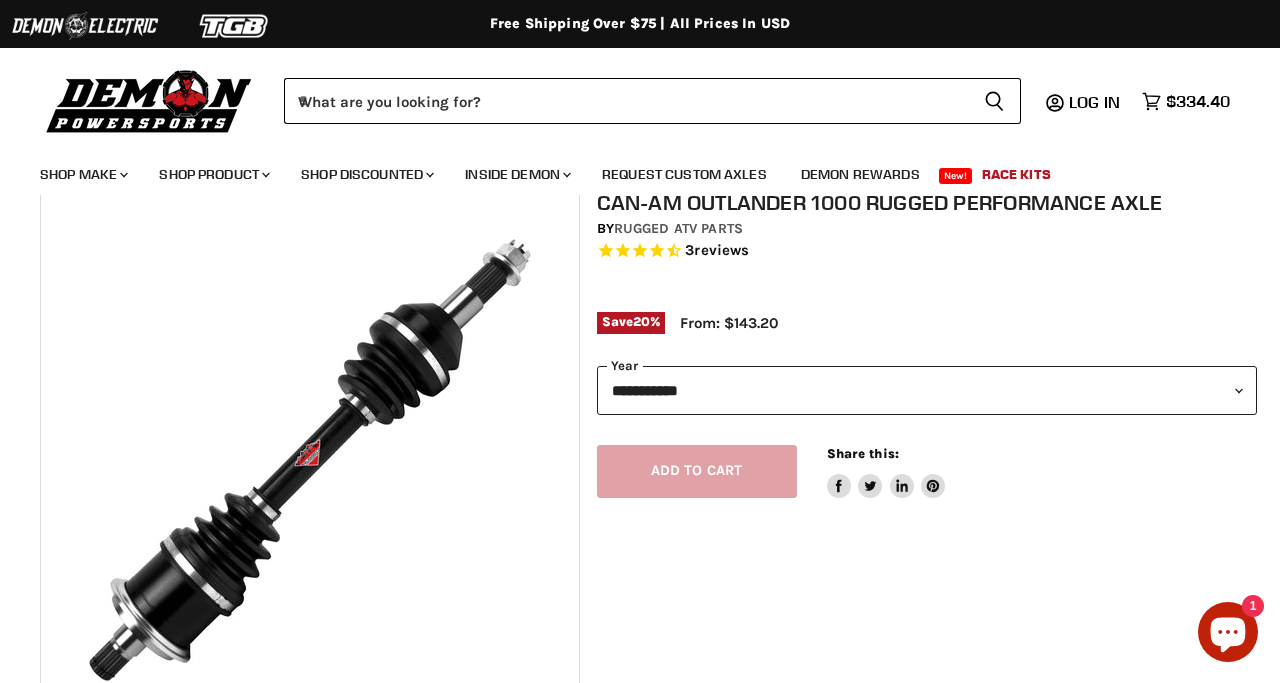 click on "**********" at bounding box center (927, 390) 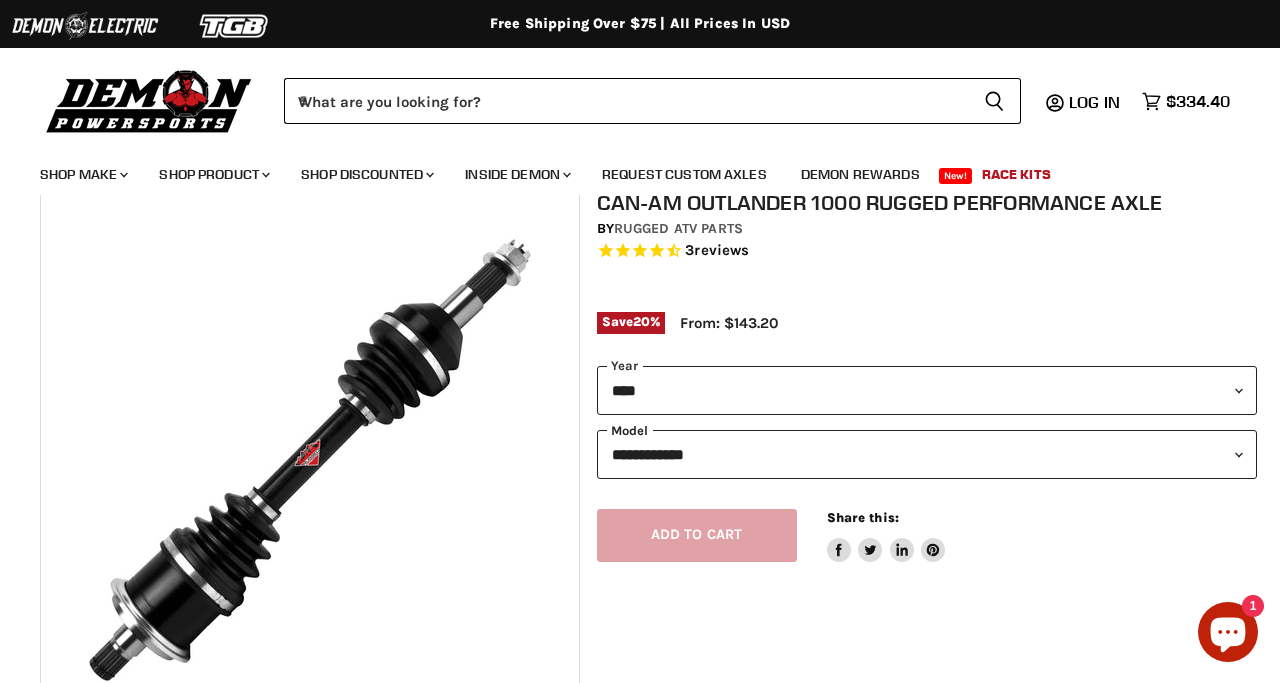 click on "[CREDIT_CARD]" at bounding box center [927, 454] 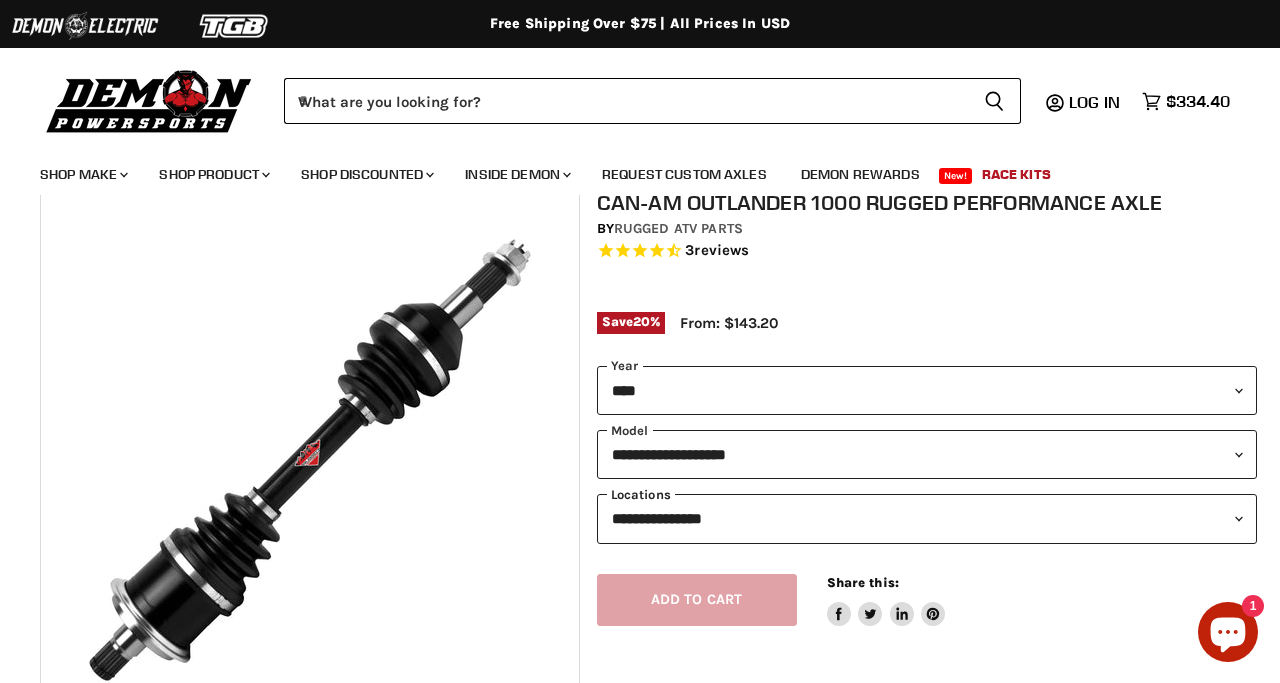 click on "**********" at bounding box center (927, 518) 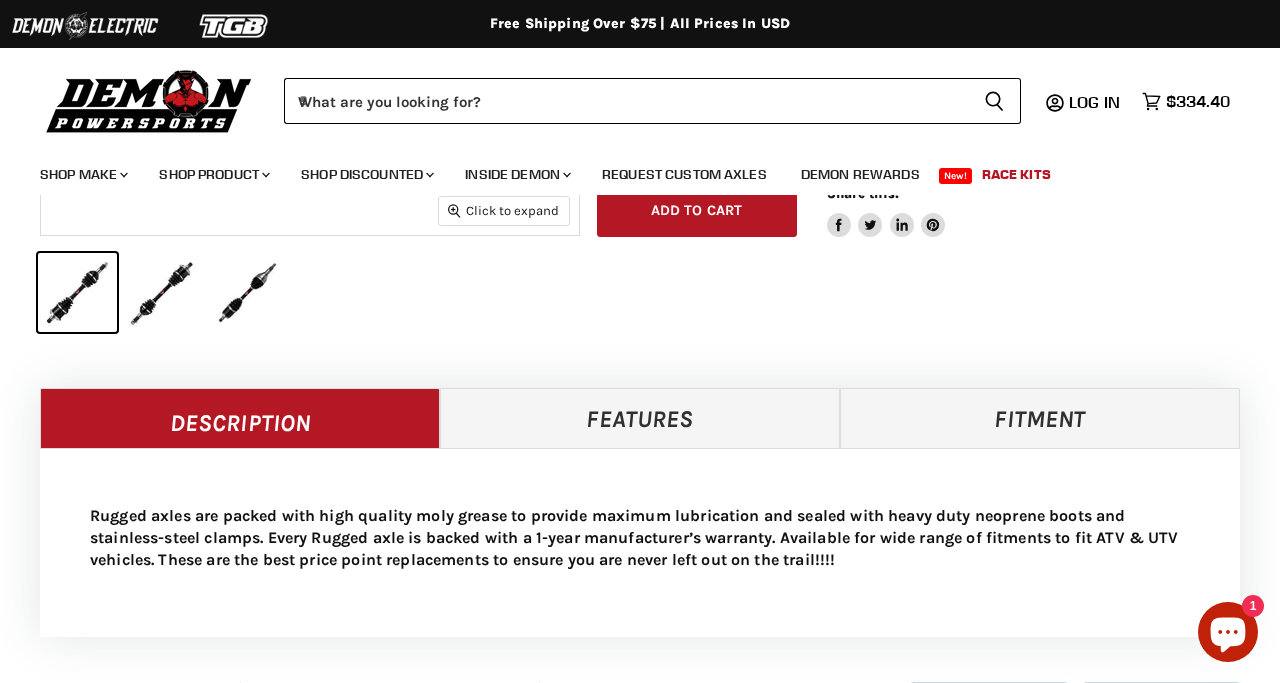 scroll, scrollTop: 576, scrollLeft: 0, axis: vertical 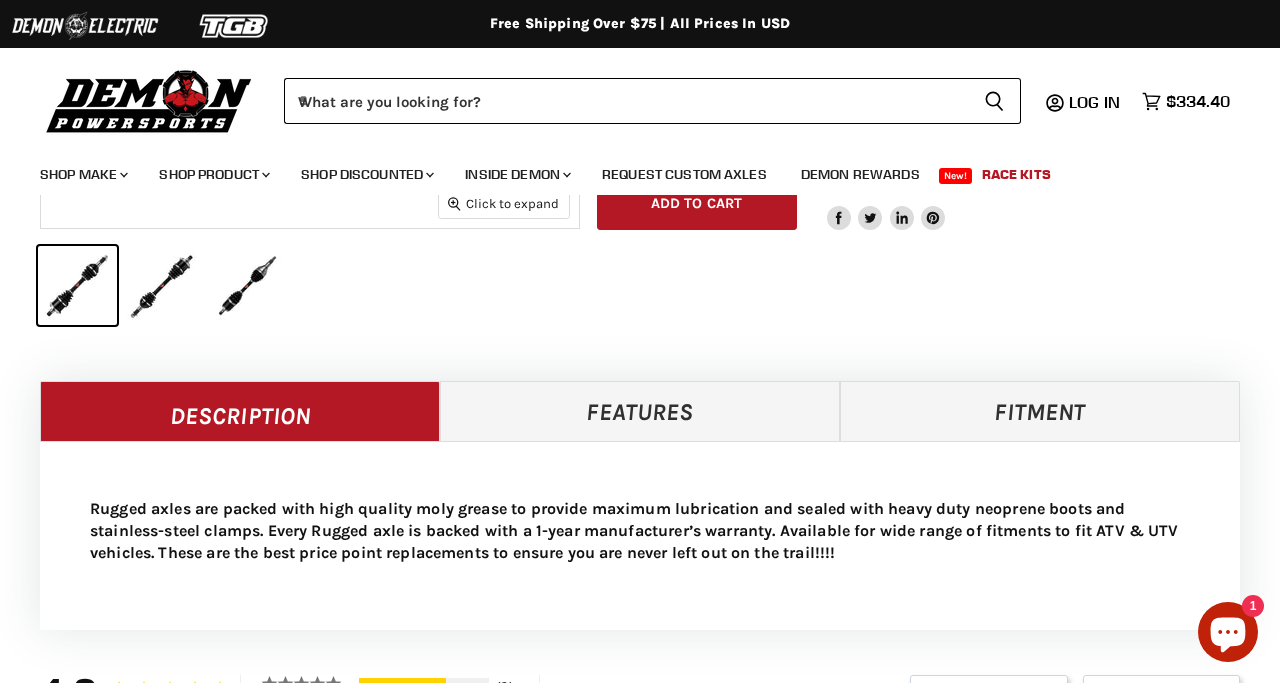 click on "Features" at bounding box center (640, 411) 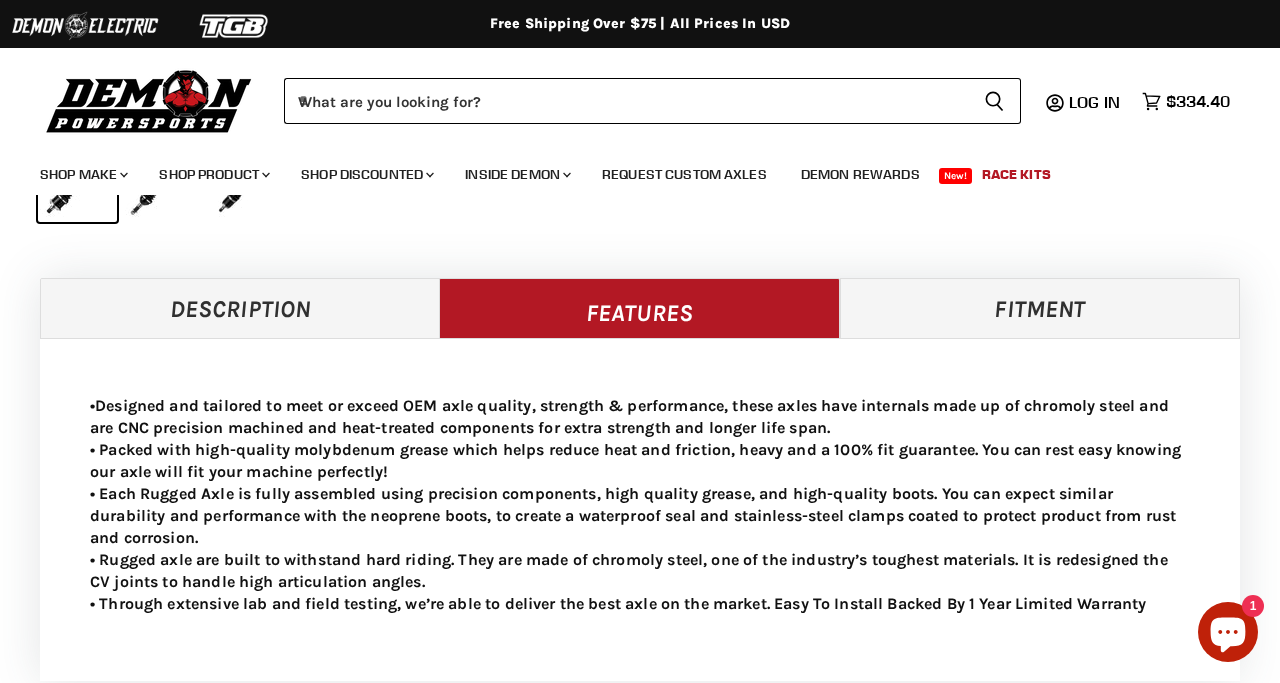 scroll, scrollTop: 639, scrollLeft: 0, axis: vertical 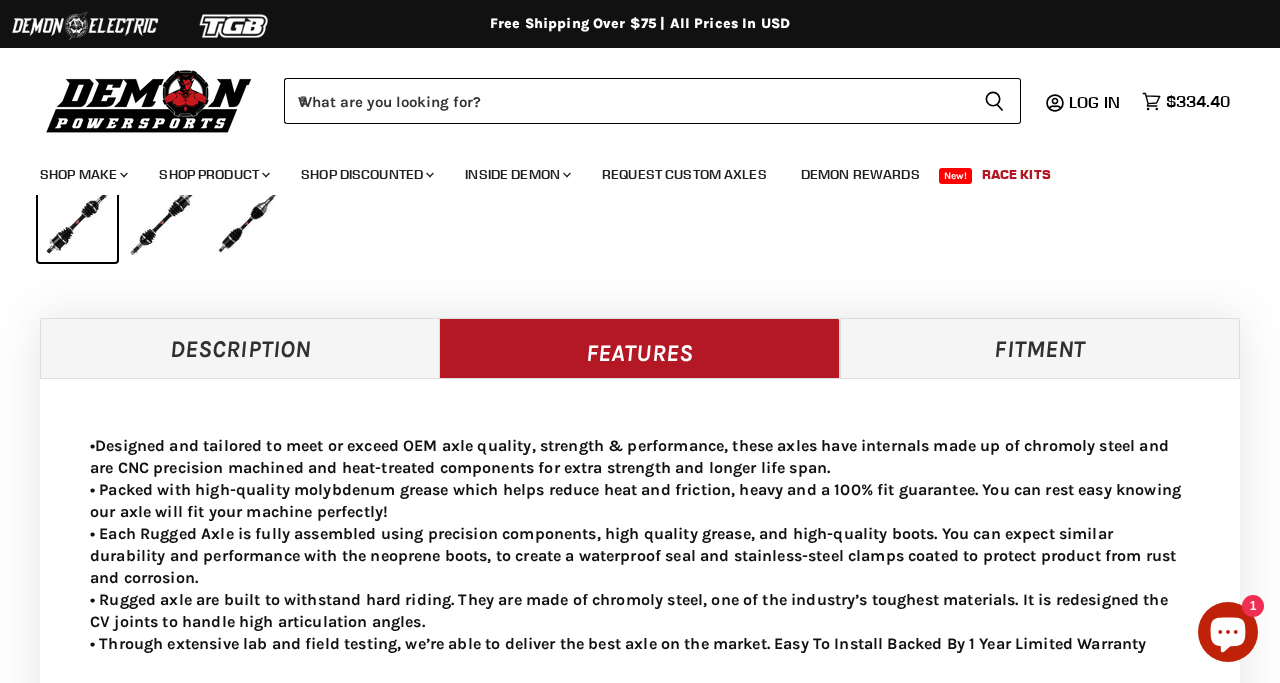 click on "Fitment" at bounding box center [1040, 348] 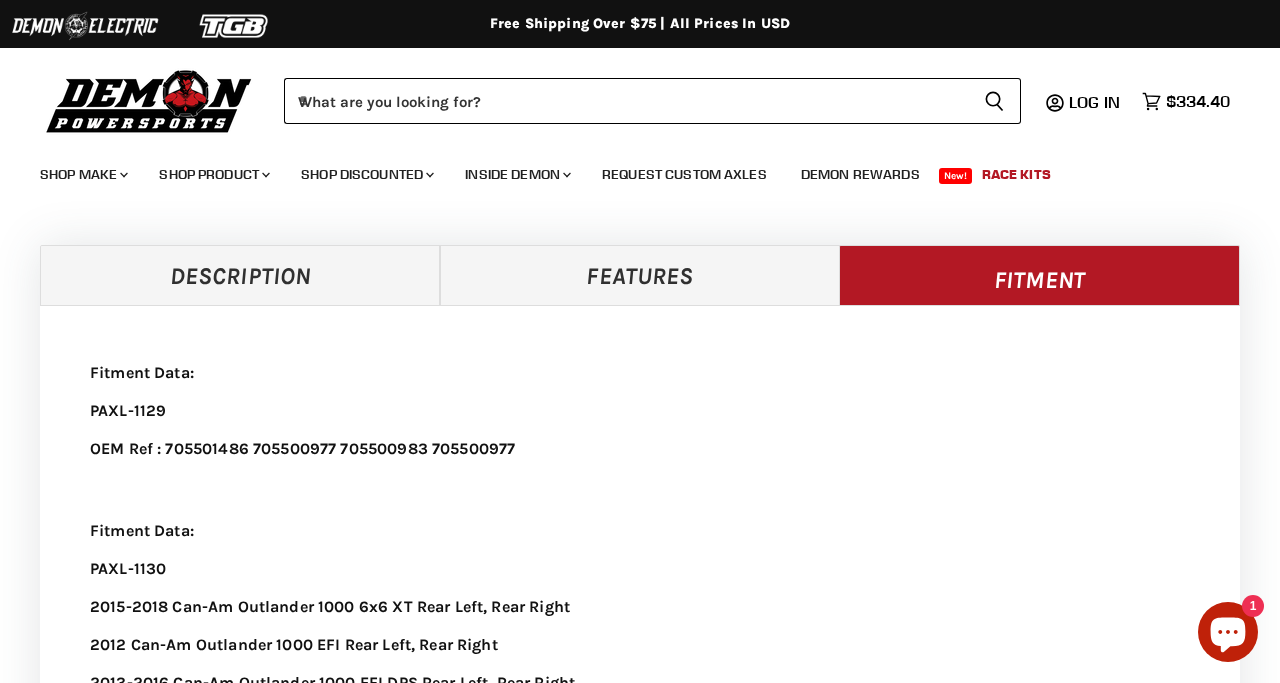 scroll, scrollTop: 618, scrollLeft: 0, axis: vertical 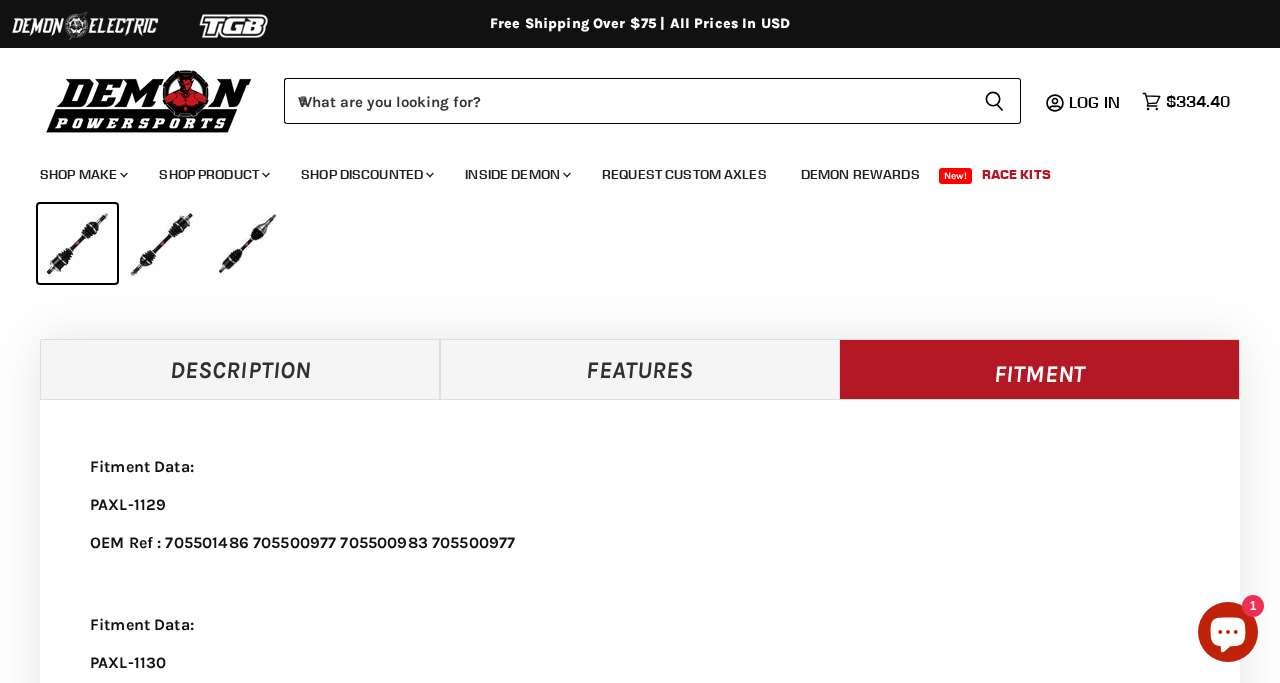 click on "Description" at bounding box center (240, 369) 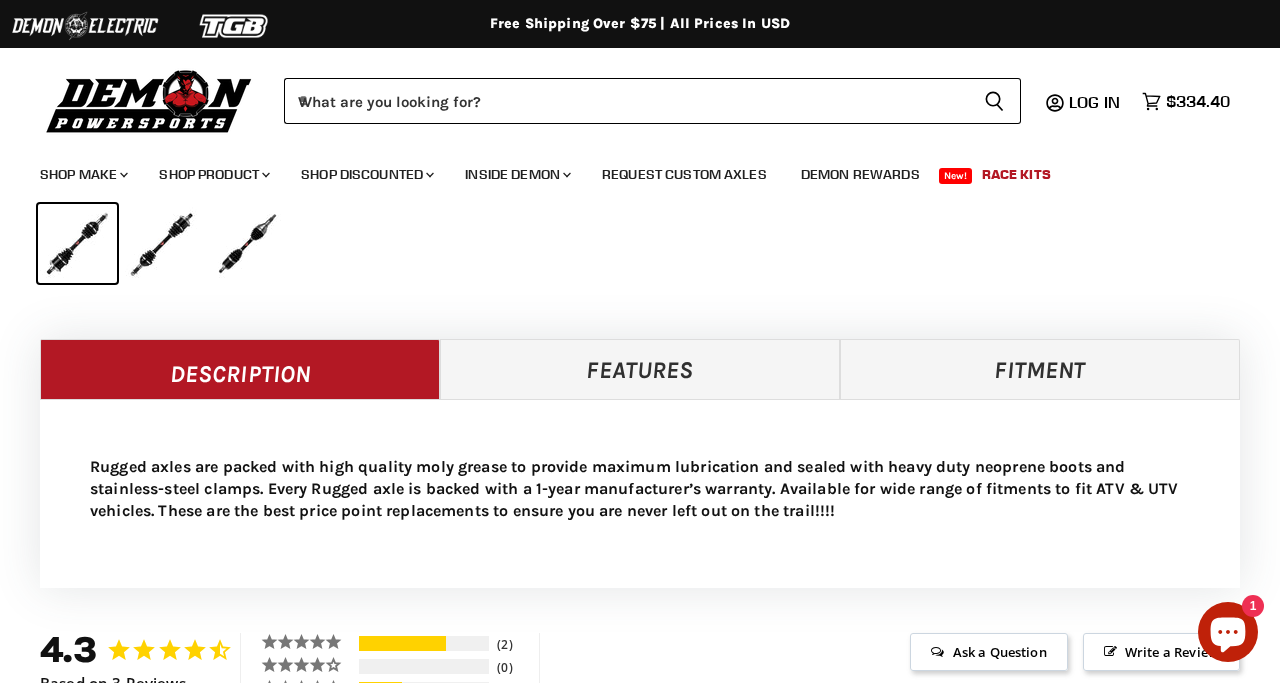 click on "Features" at bounding box center (640, 369) 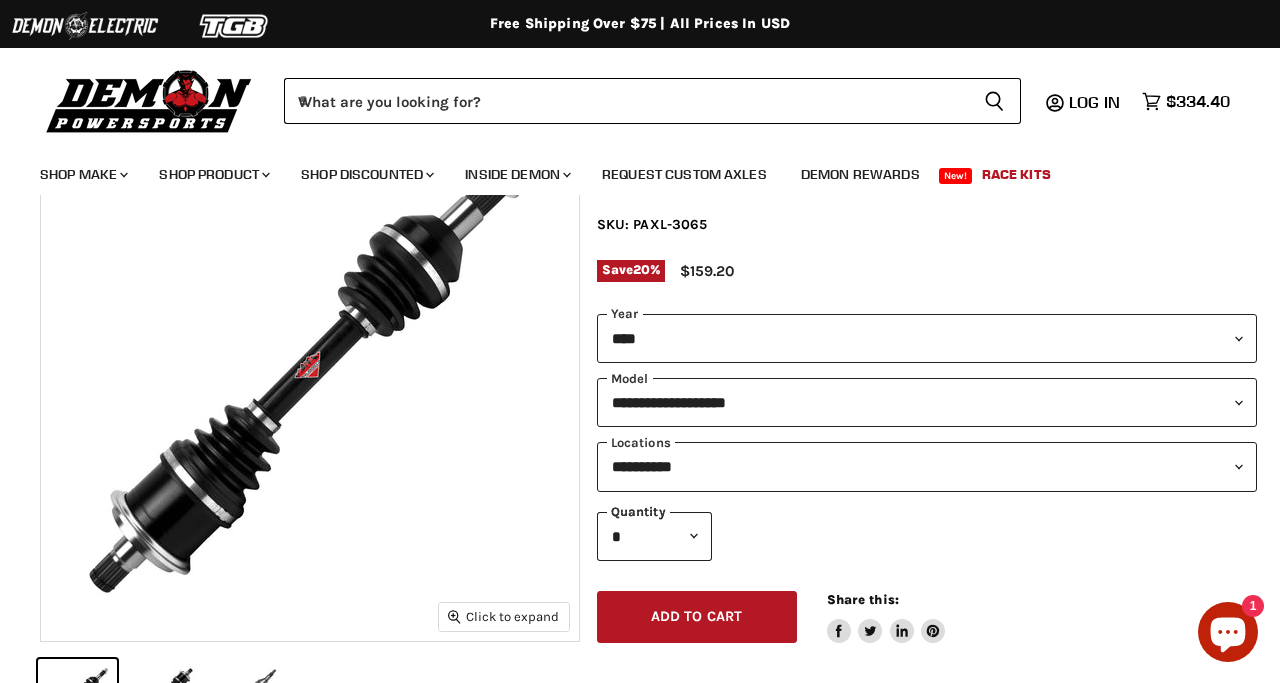 scroll, scrollTop: 0, scrollLeft: 0, axis: both 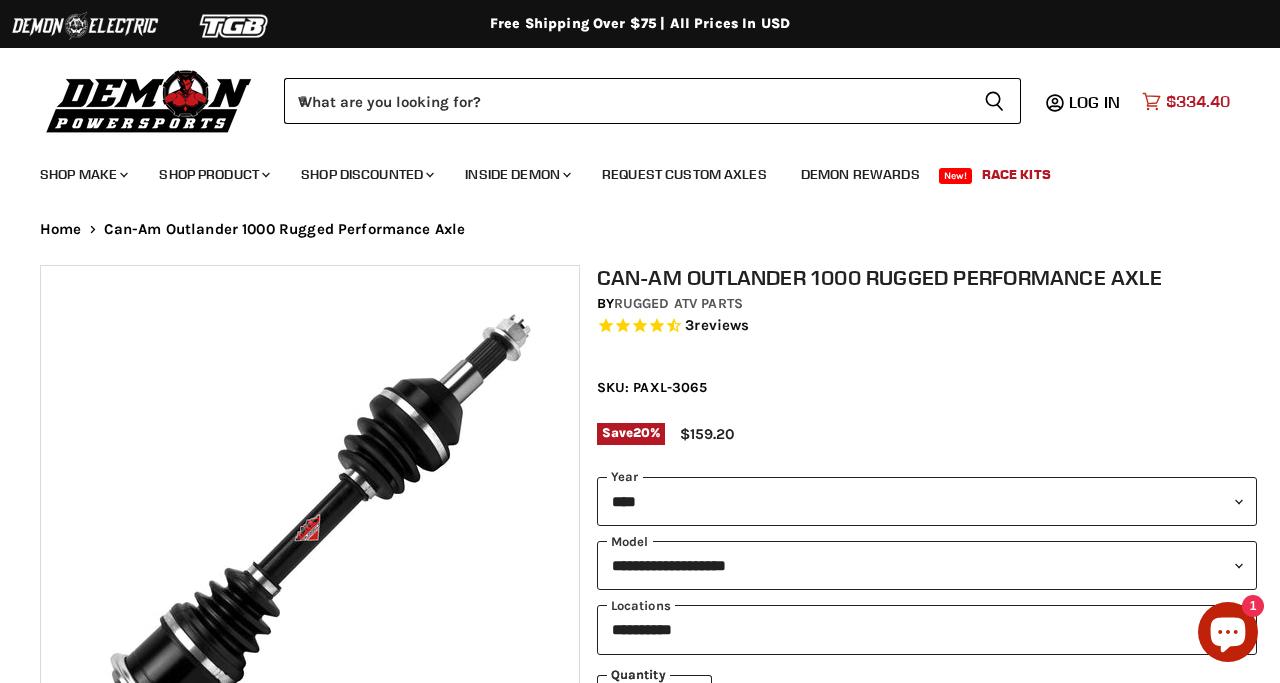 click on "$334.40" at bounding box center (1198, 101) 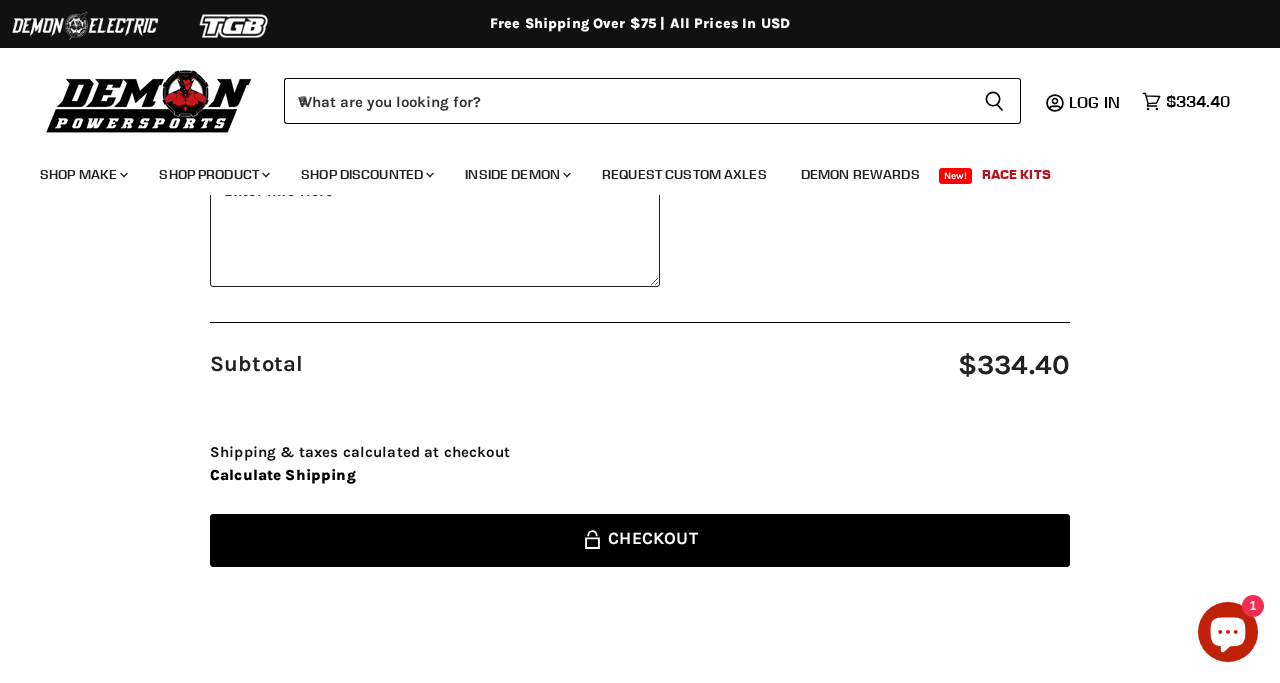 scroll, scrollTop: 800, scrollLeft: 0, axis: vertical 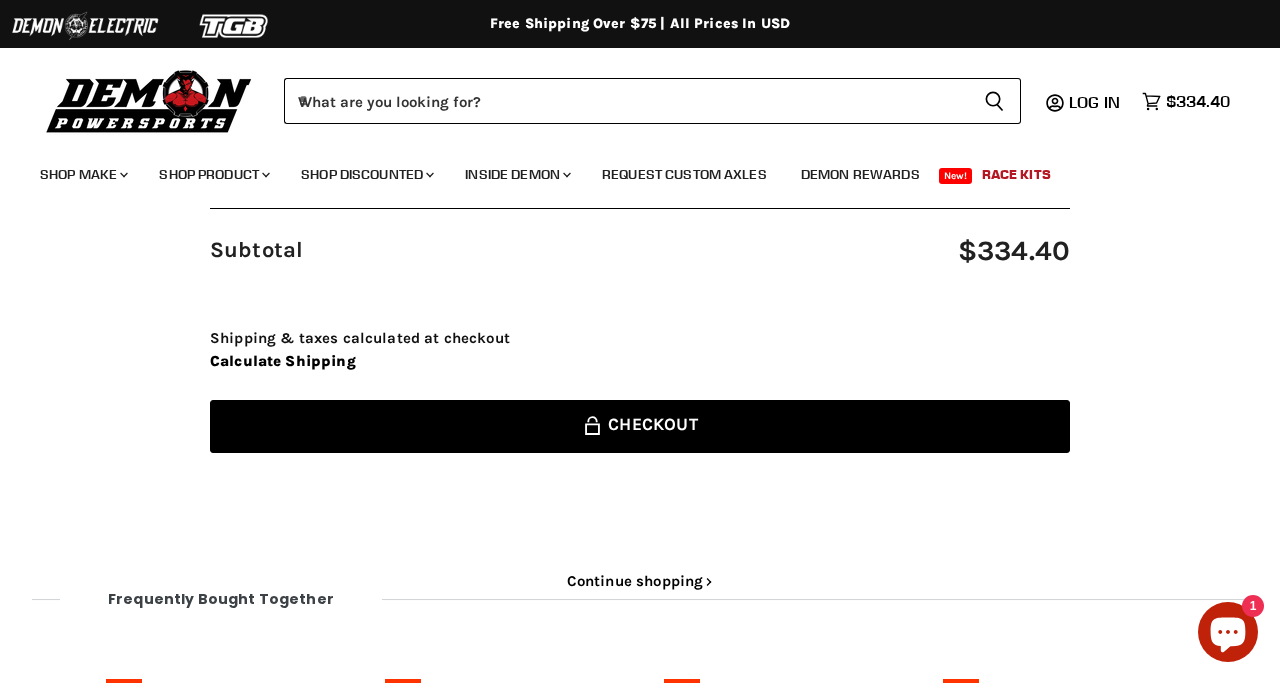 click on "Lock icon
Checkout" at bounding box center [640, 426] 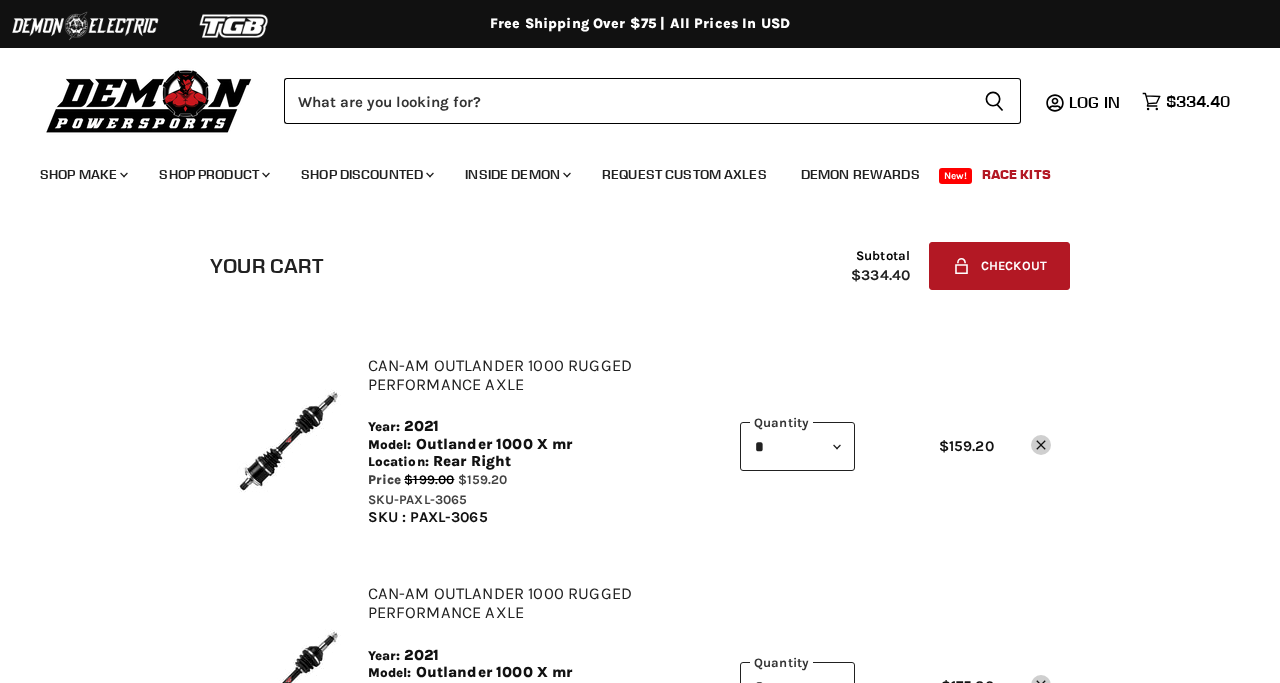 click on "Outlander 1000 X mr" at bounding box center [494, 672] 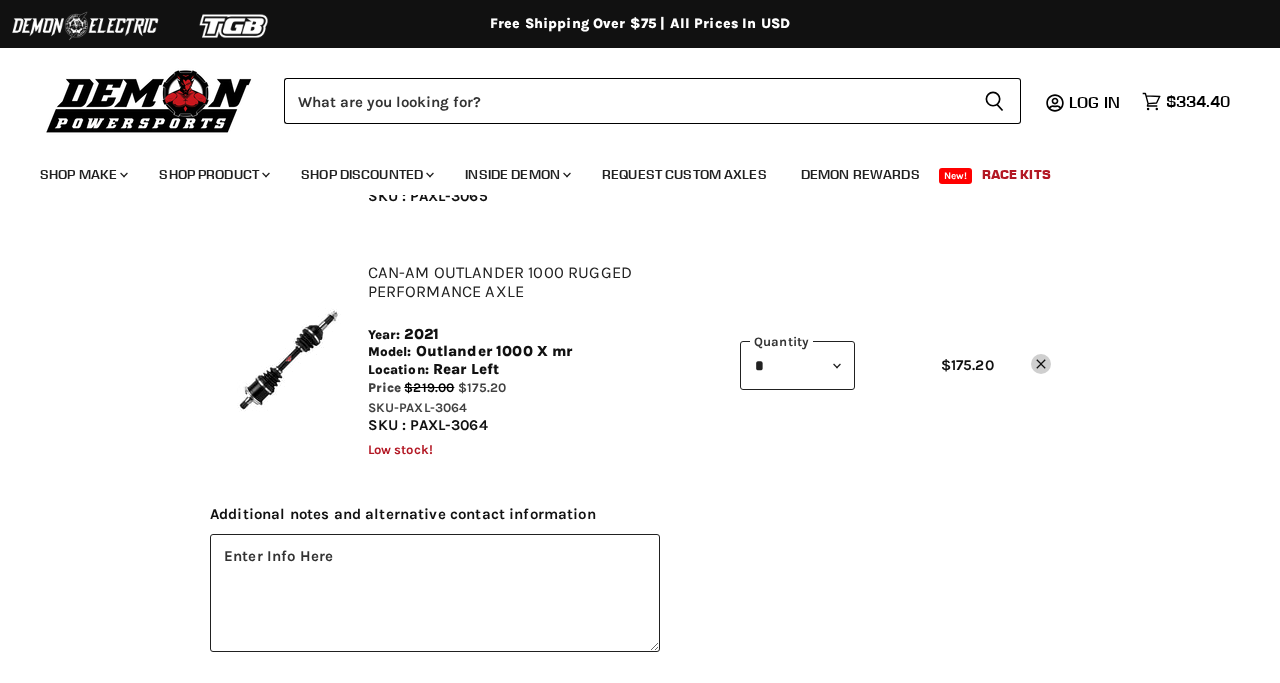 scroll, scrollTop: 321, scrollLeft: 0, axis: vertical 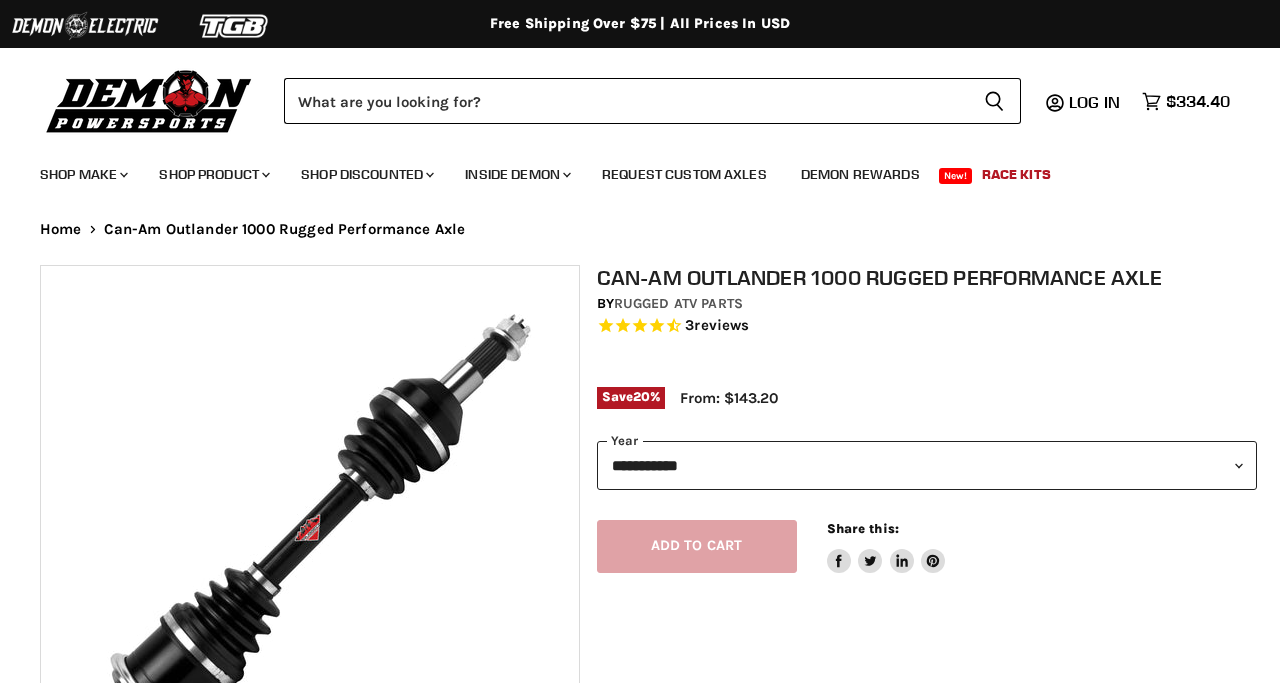 select on "******" 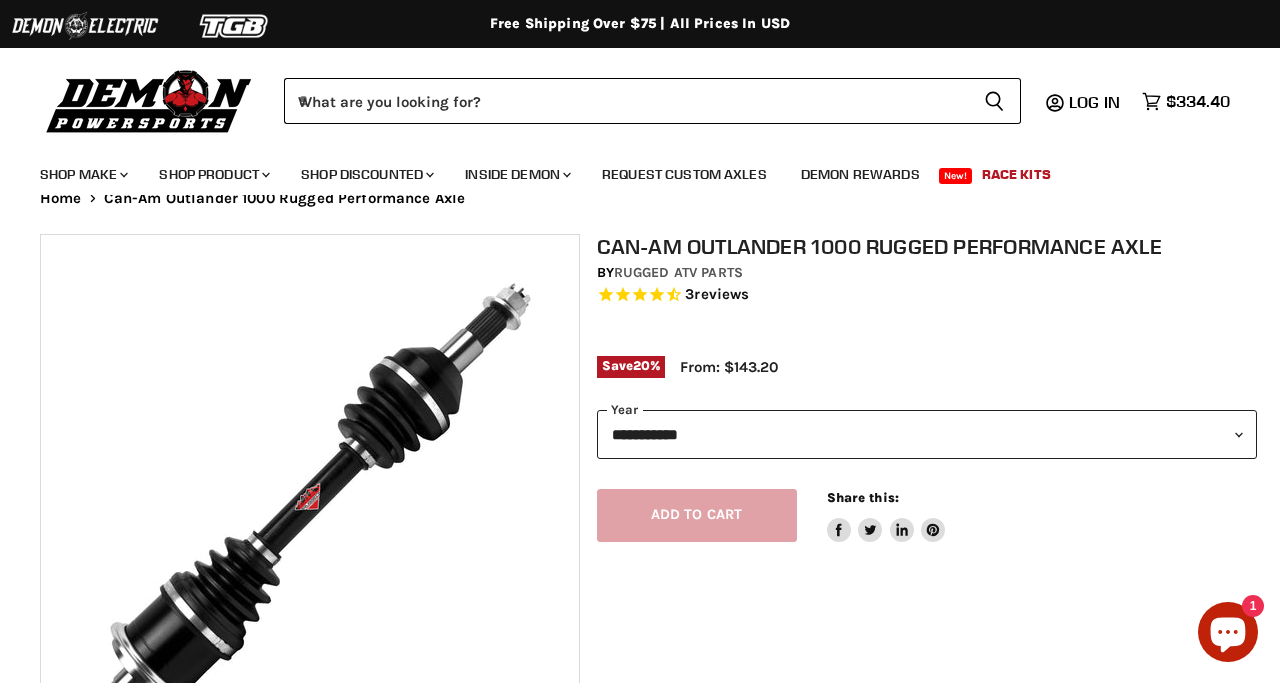 scroll, scrollTop: 0, scrollLeft: 0, axis: both 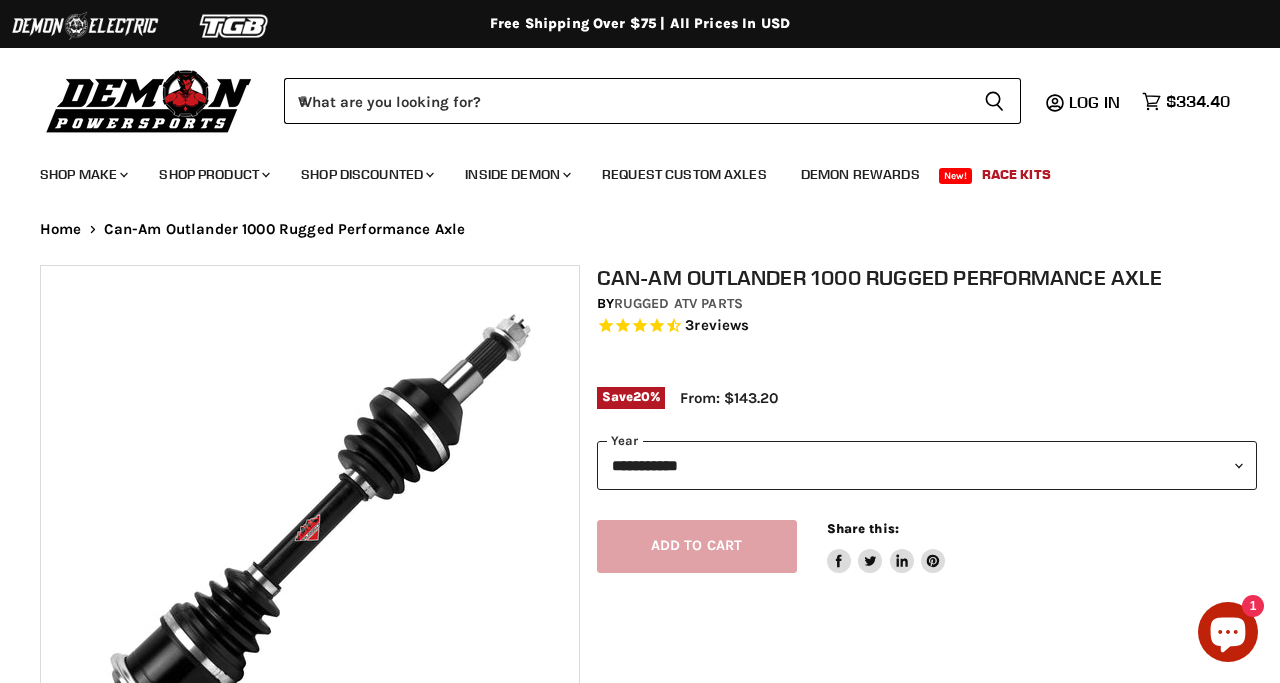 click on "**********" at bounding box center (927, 465) 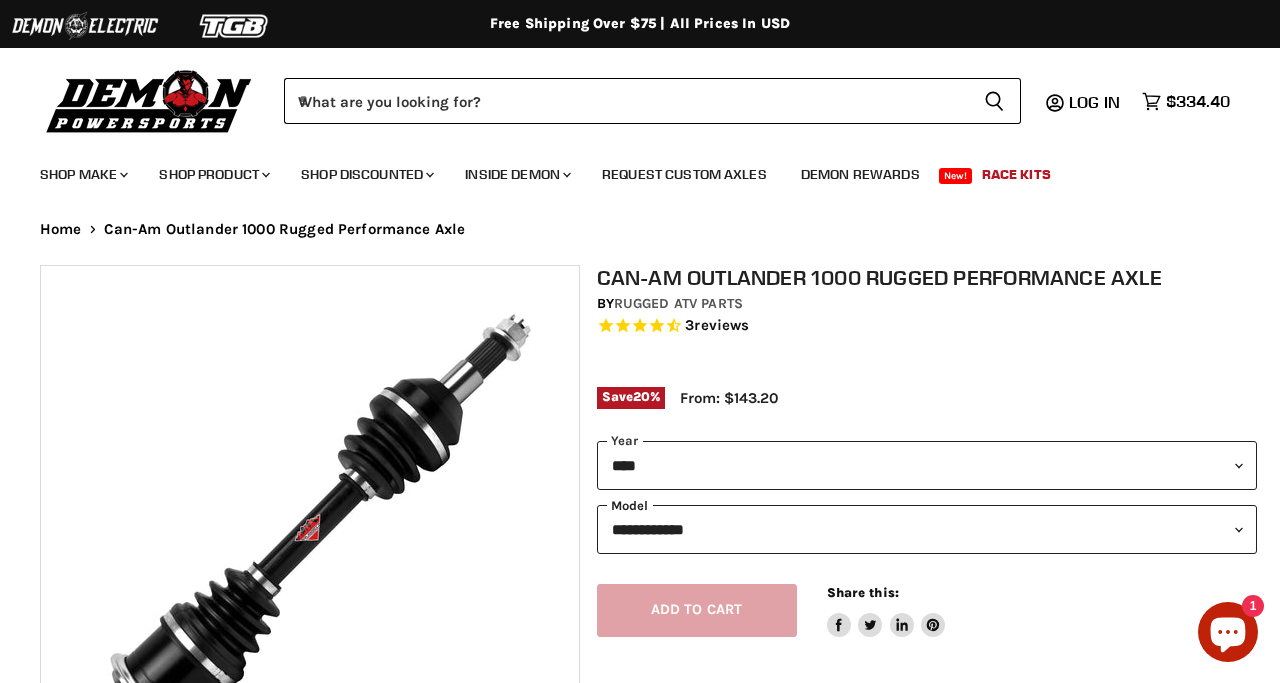 click on "**********" at bounding box center [927, 529] 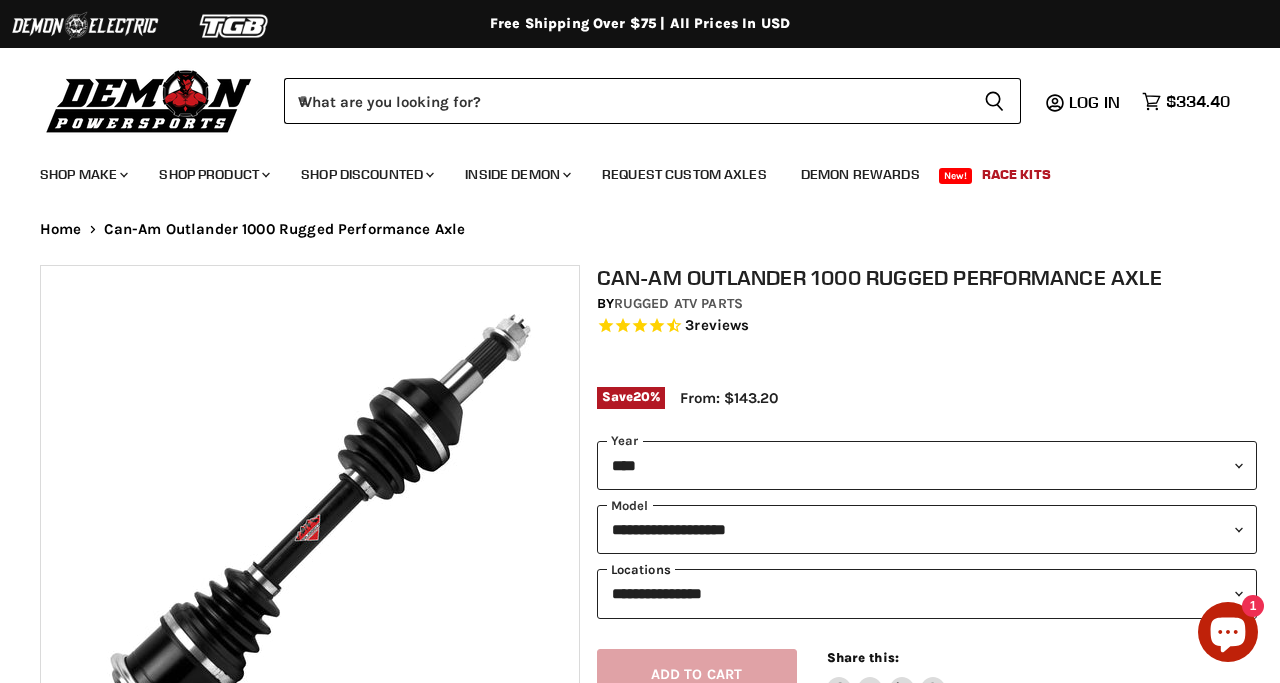click on "**********" at bounding box center [927, 593] 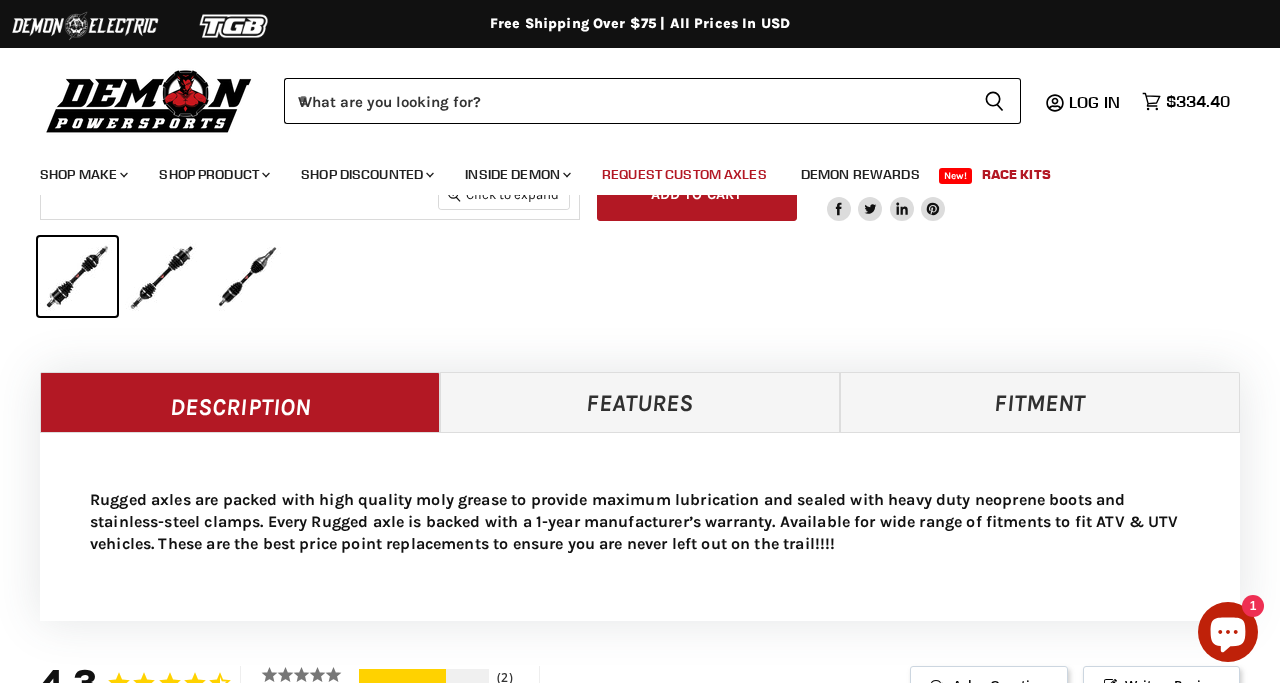 scroll, scrollTop: 582, scrollLeft: 0, axis: vertical 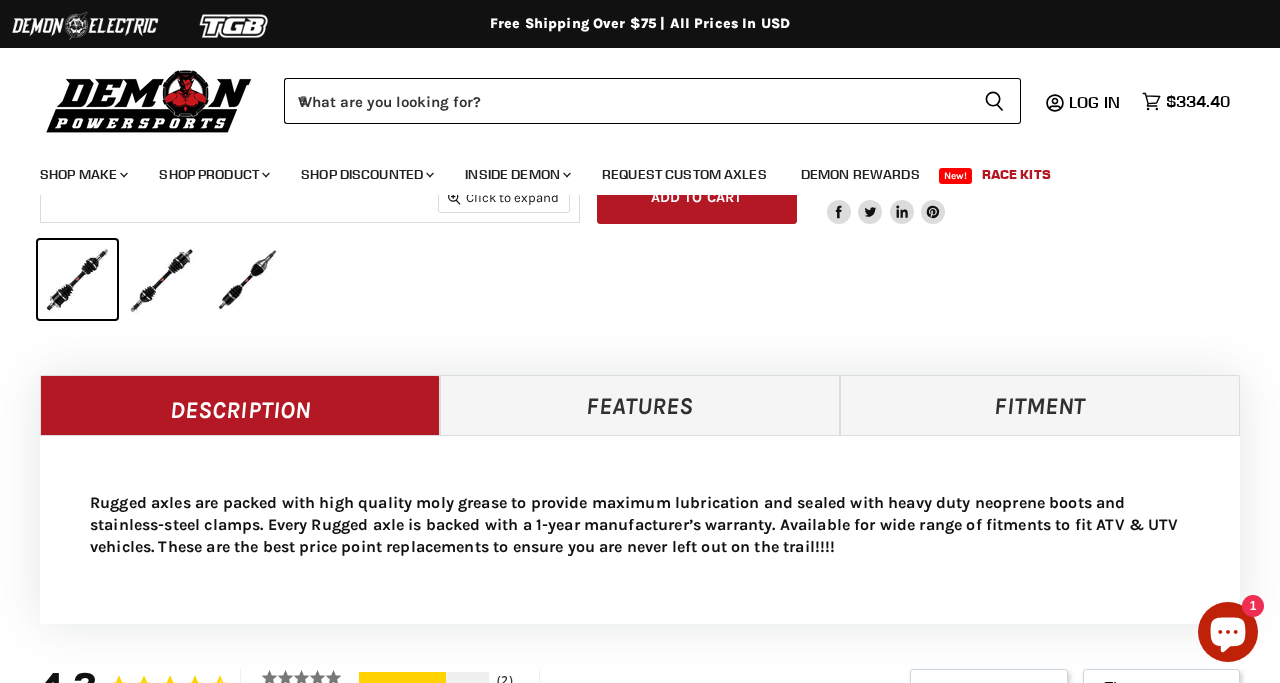 click on "Fitment" at bounding box center [1040, 405] 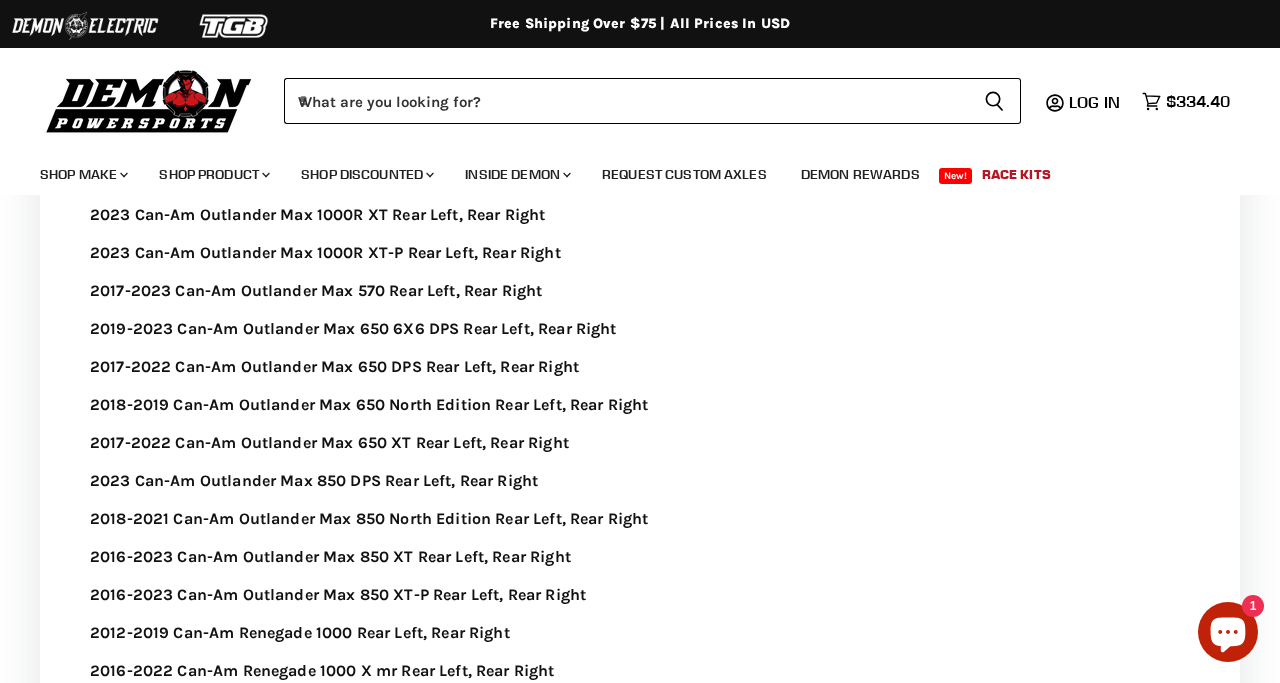 scroll, scrollTop: 9574, scrollLeft: 0, axis: vertical 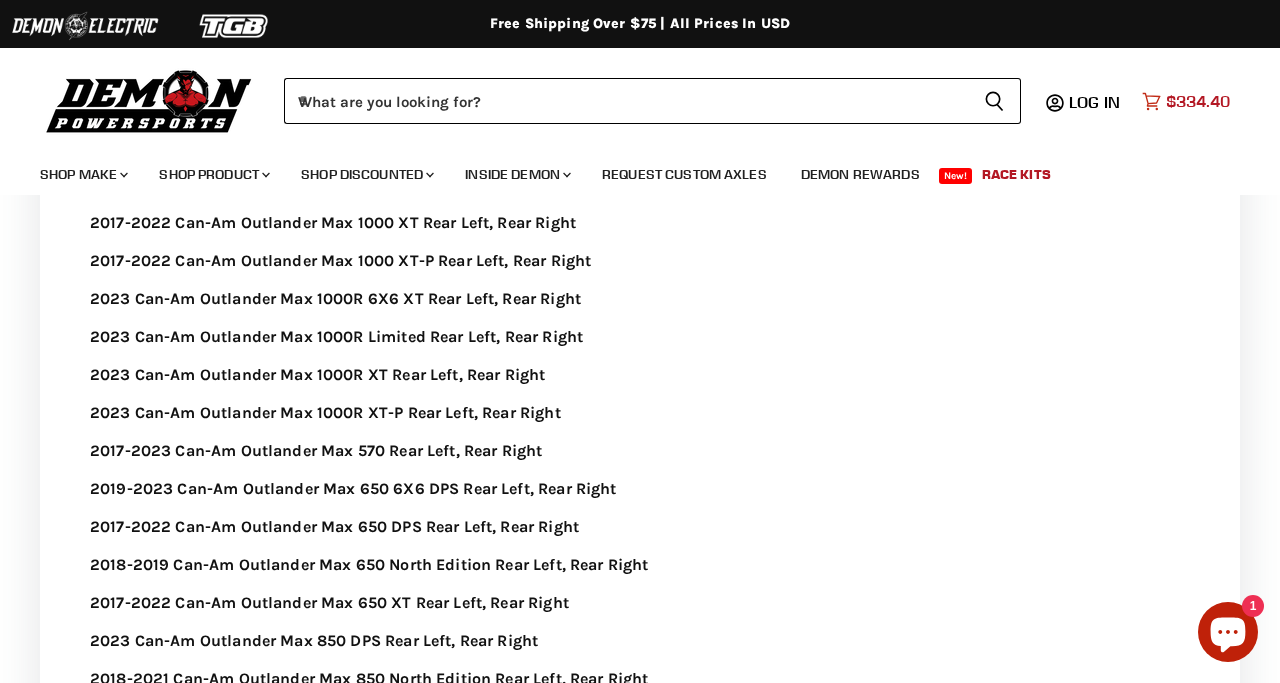 click on "$334.40" at bounding box center [1198, 101] 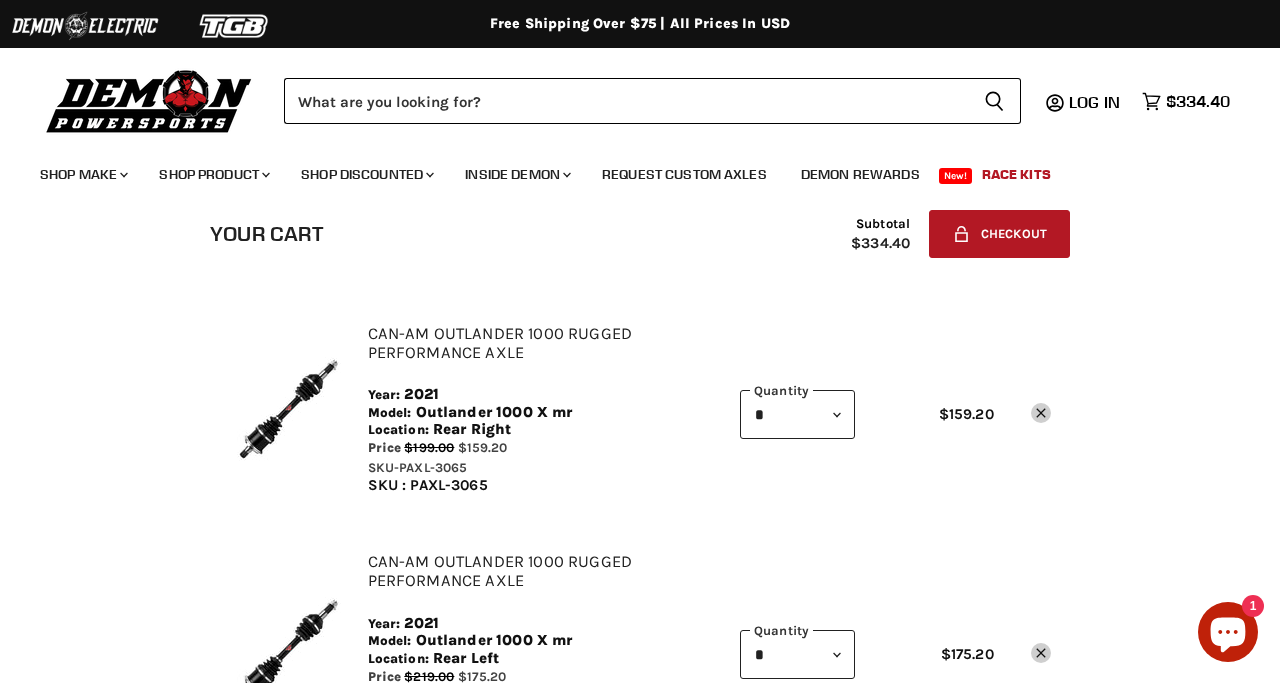 scroll, scrollTop: 32, scrollLeft: 0, axis: vertical 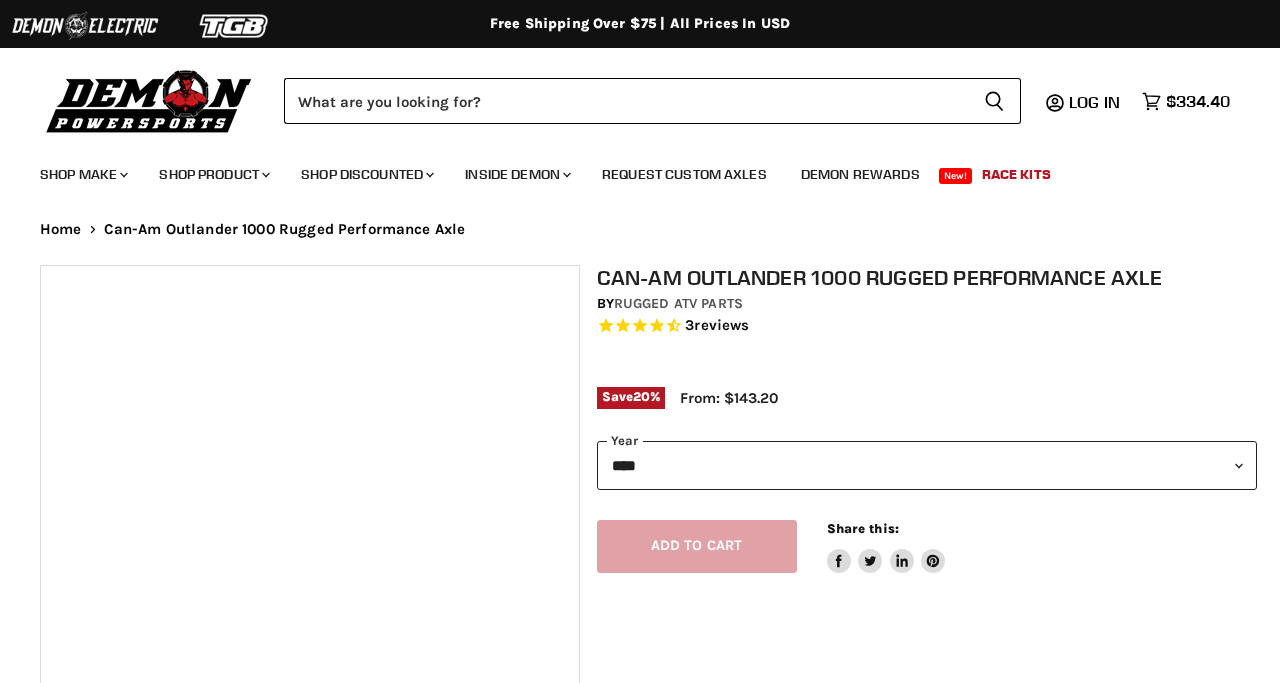 select on "****" 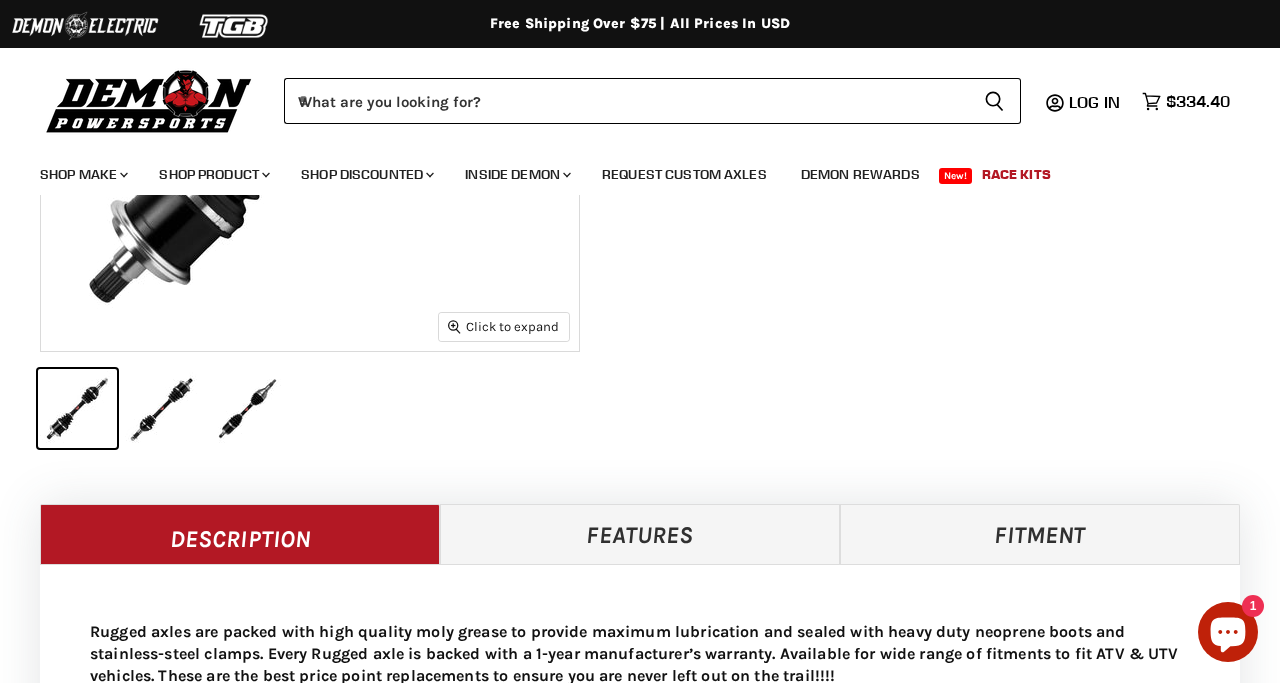 scroll, scrollTop: 482, scrollLeft: 0, axis: vertical 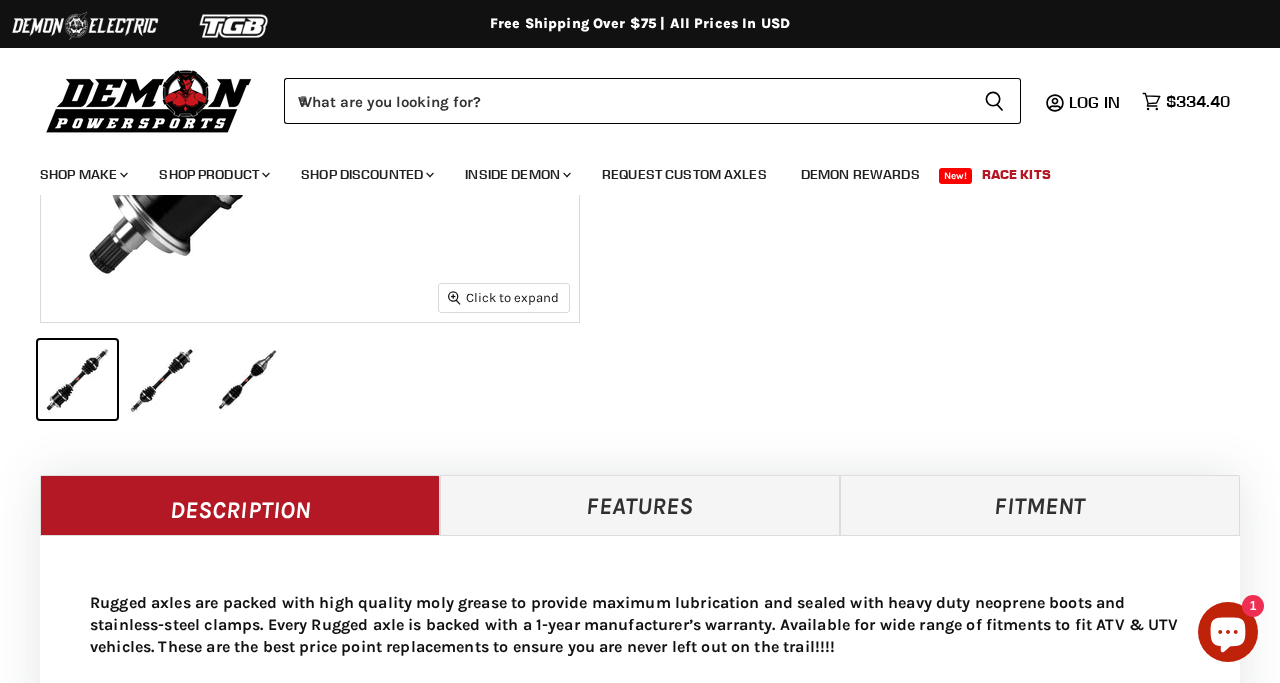 click on "Fitment" at bounding box center (1040, 505) 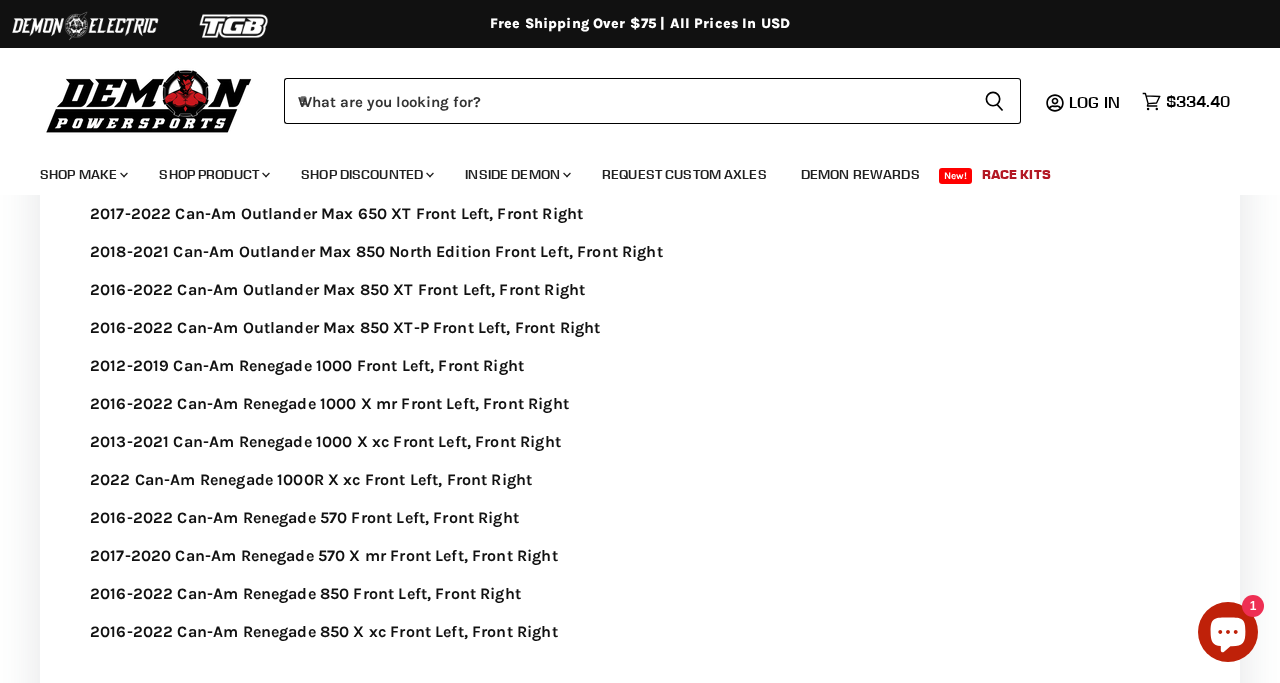 scroll, scrollTop: 6338, scrollLeft: 0, axis: vertical 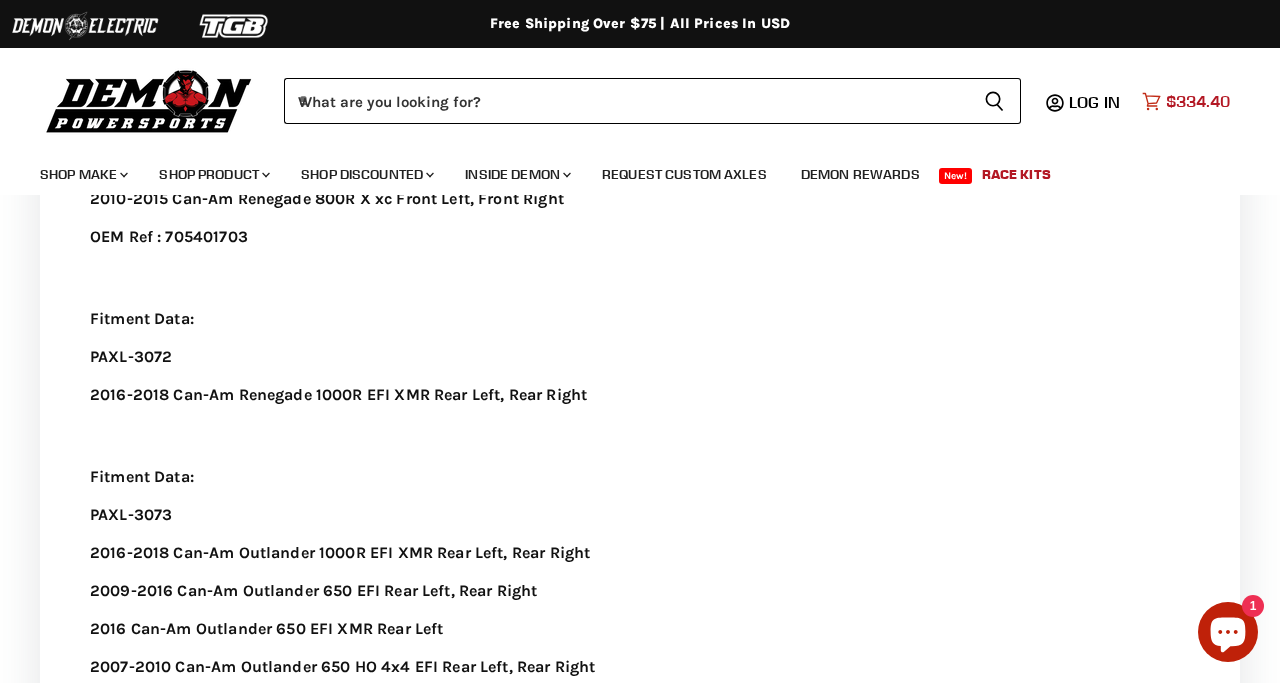 click on "$334.40" at bounding box center (1198, 101) 